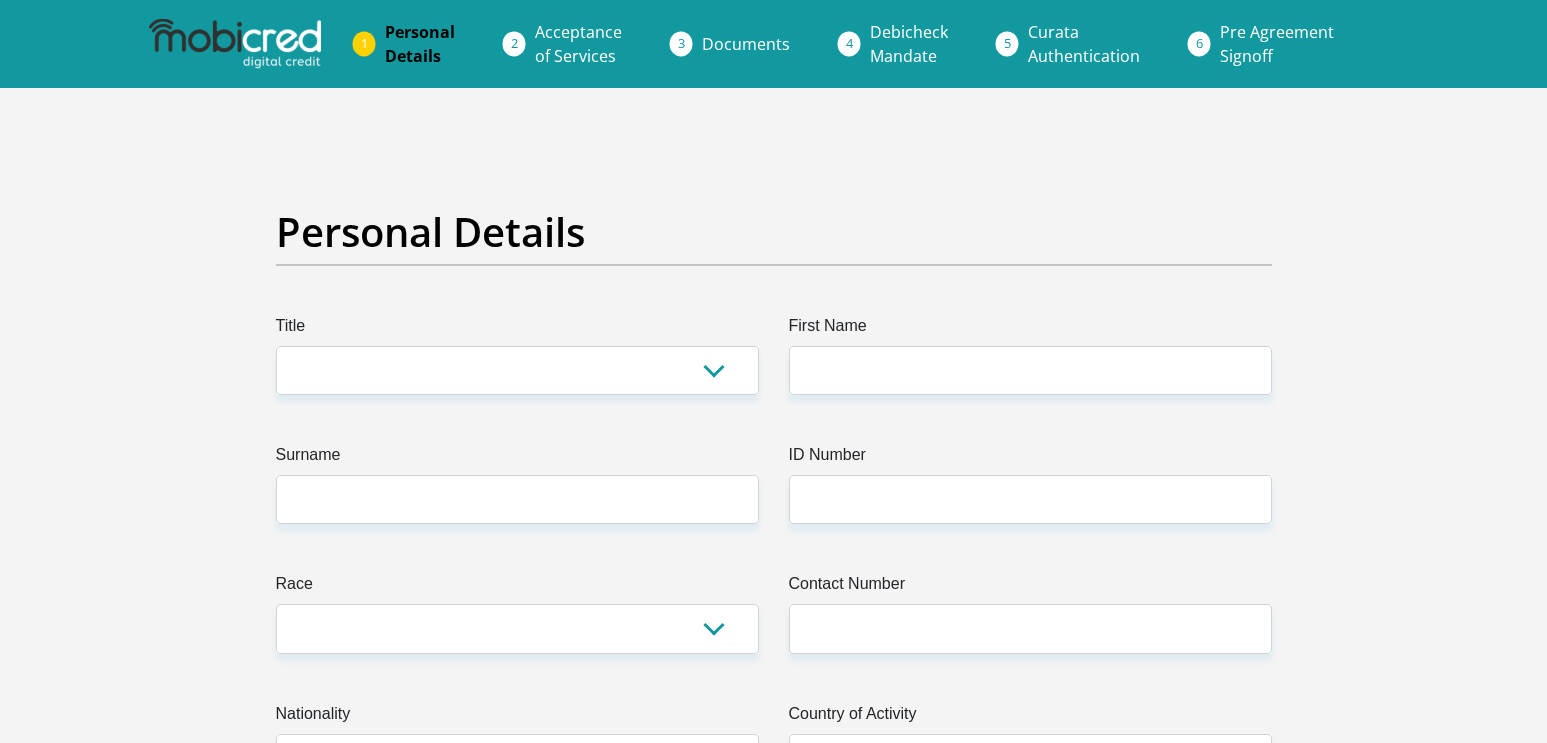 scroll, scrollTop: 0, scrollLeft: 0, axis: both 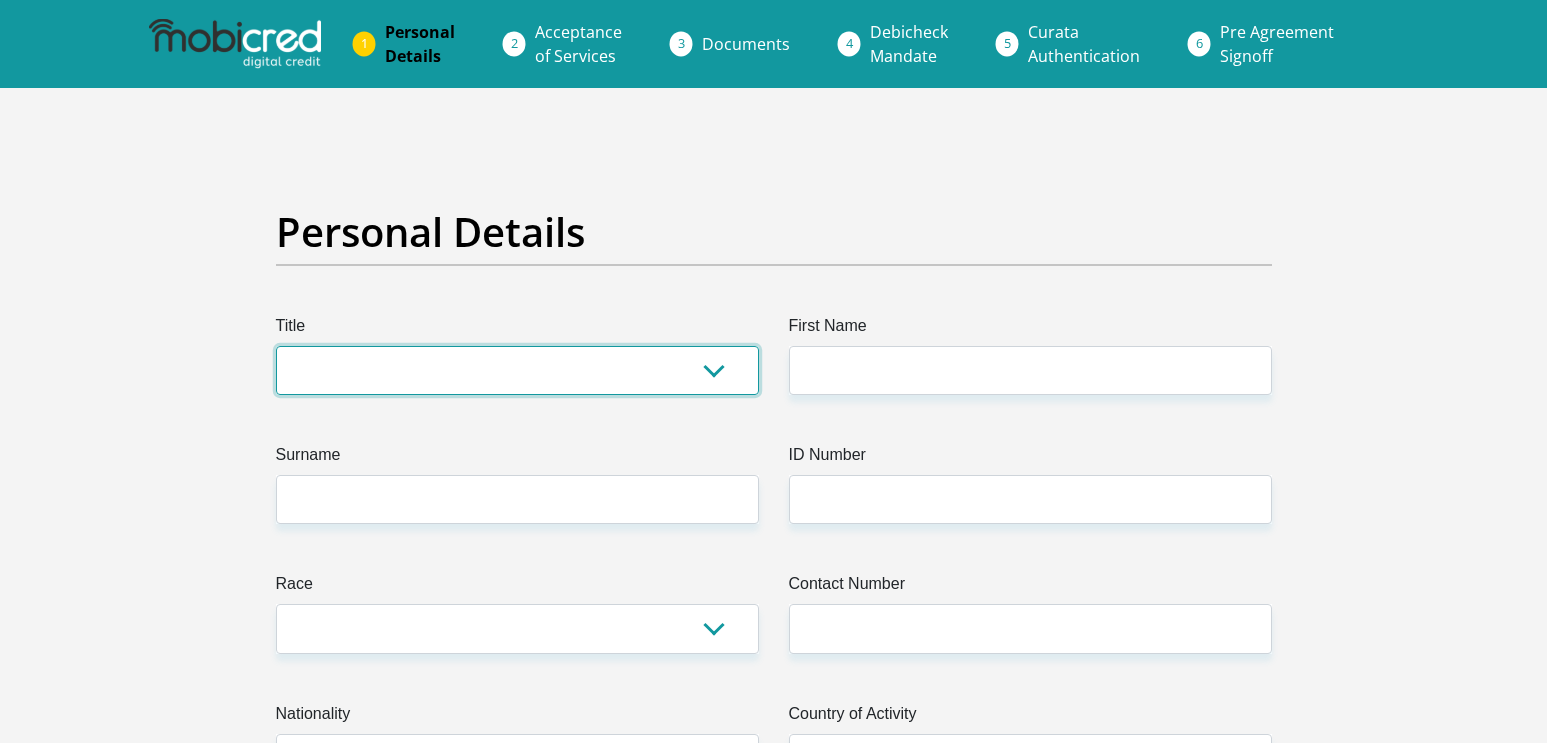 select on "Mr" 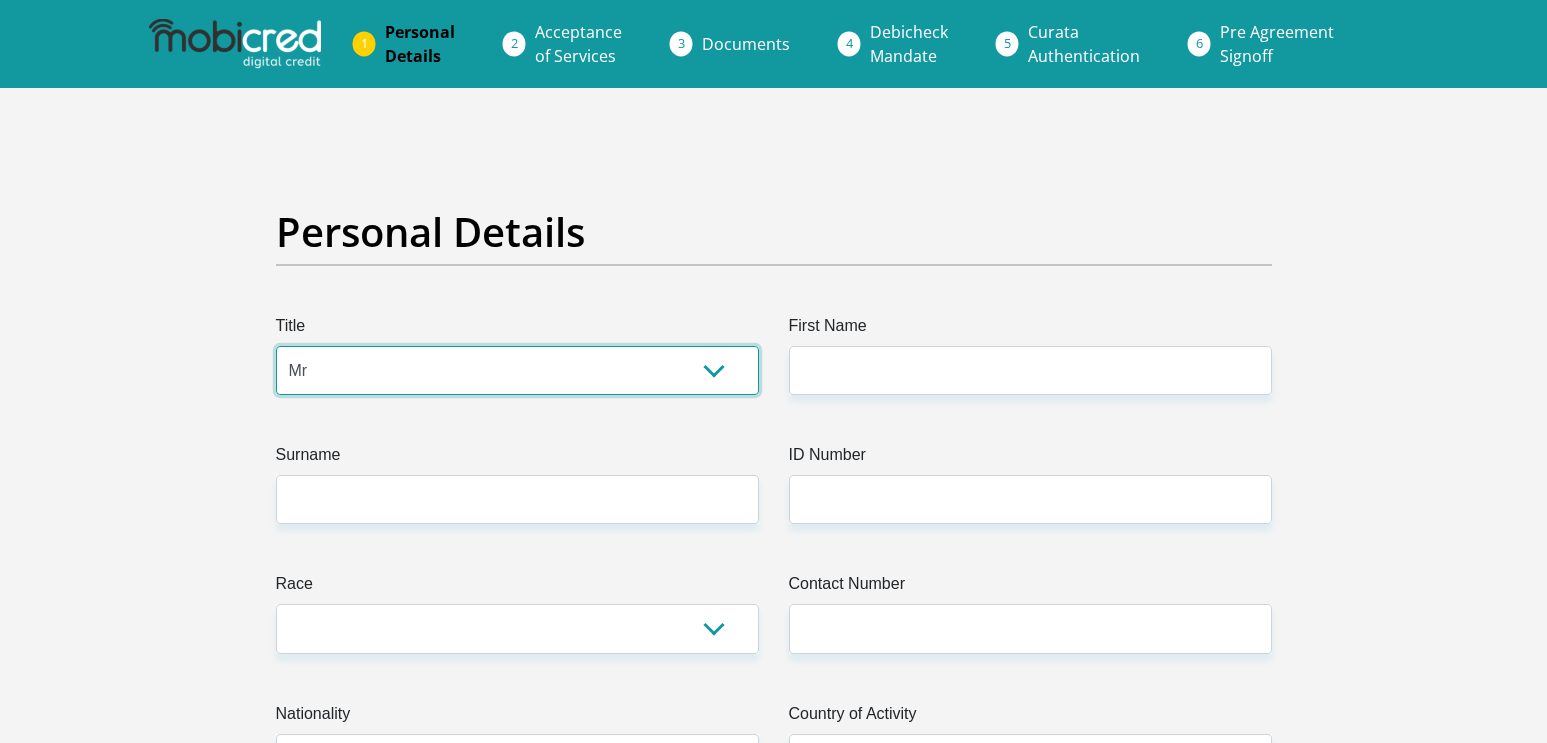 click on "Mr" at bounding box center (0, 0) 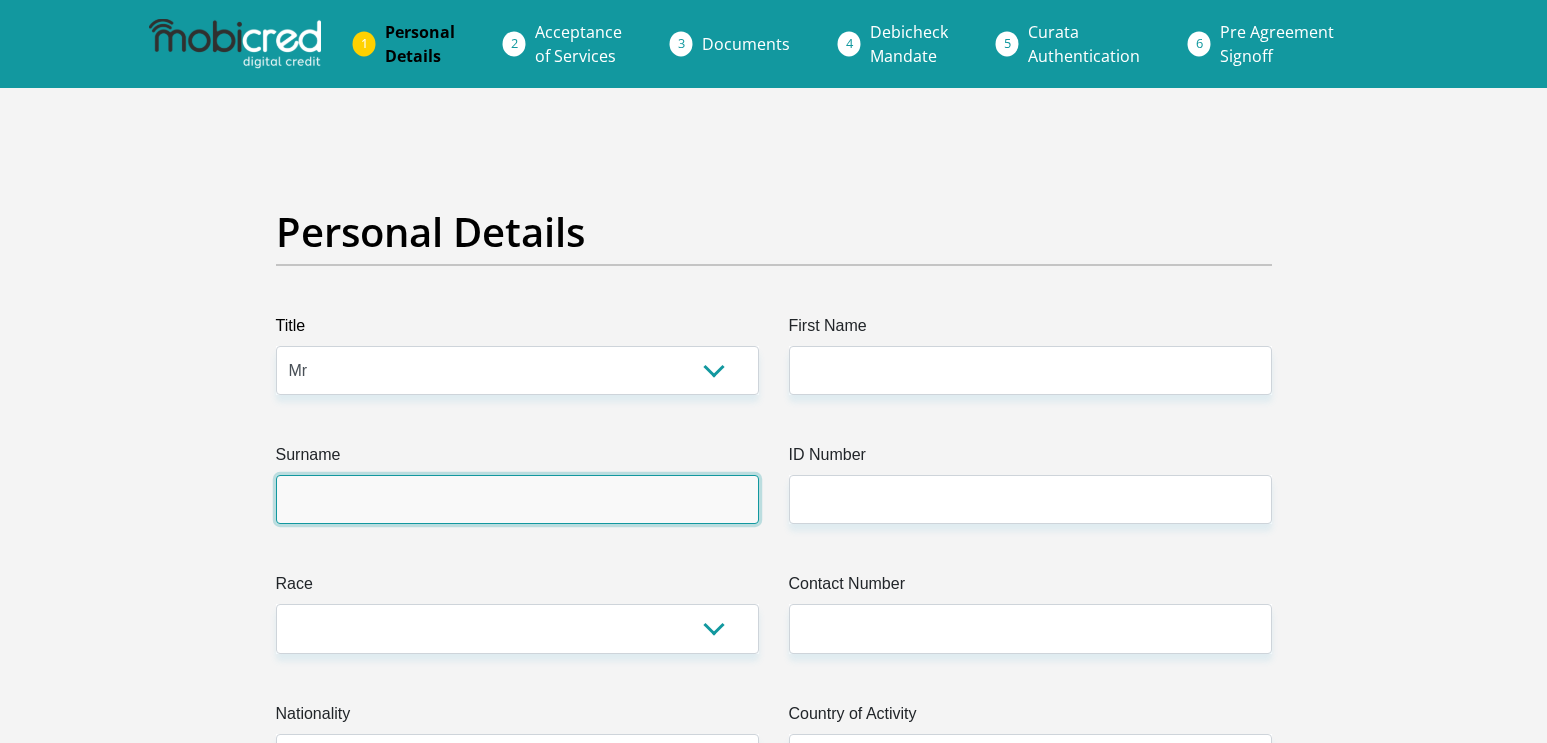 click on "Surname" at bounding box center (517, 499) 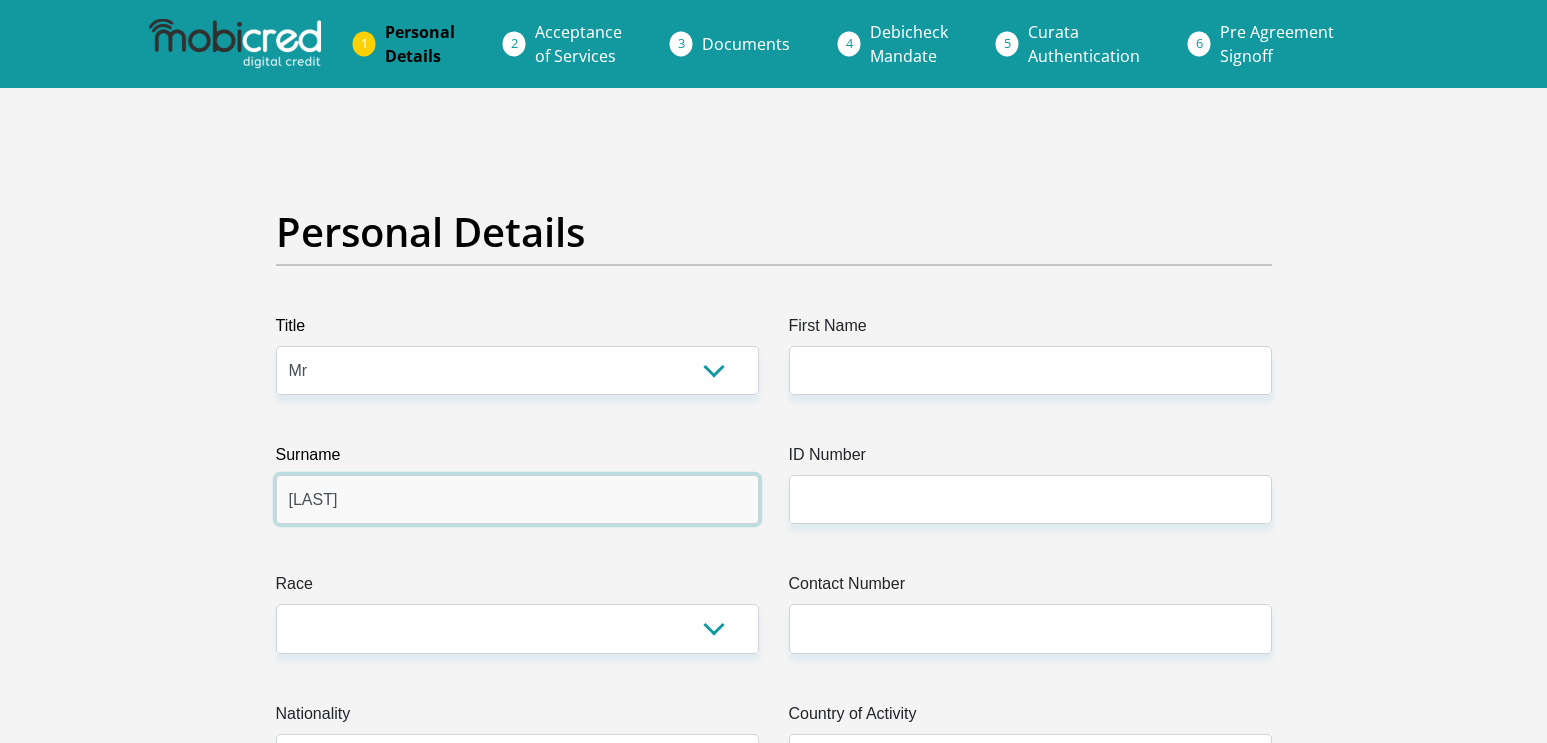type on "[LAST]" 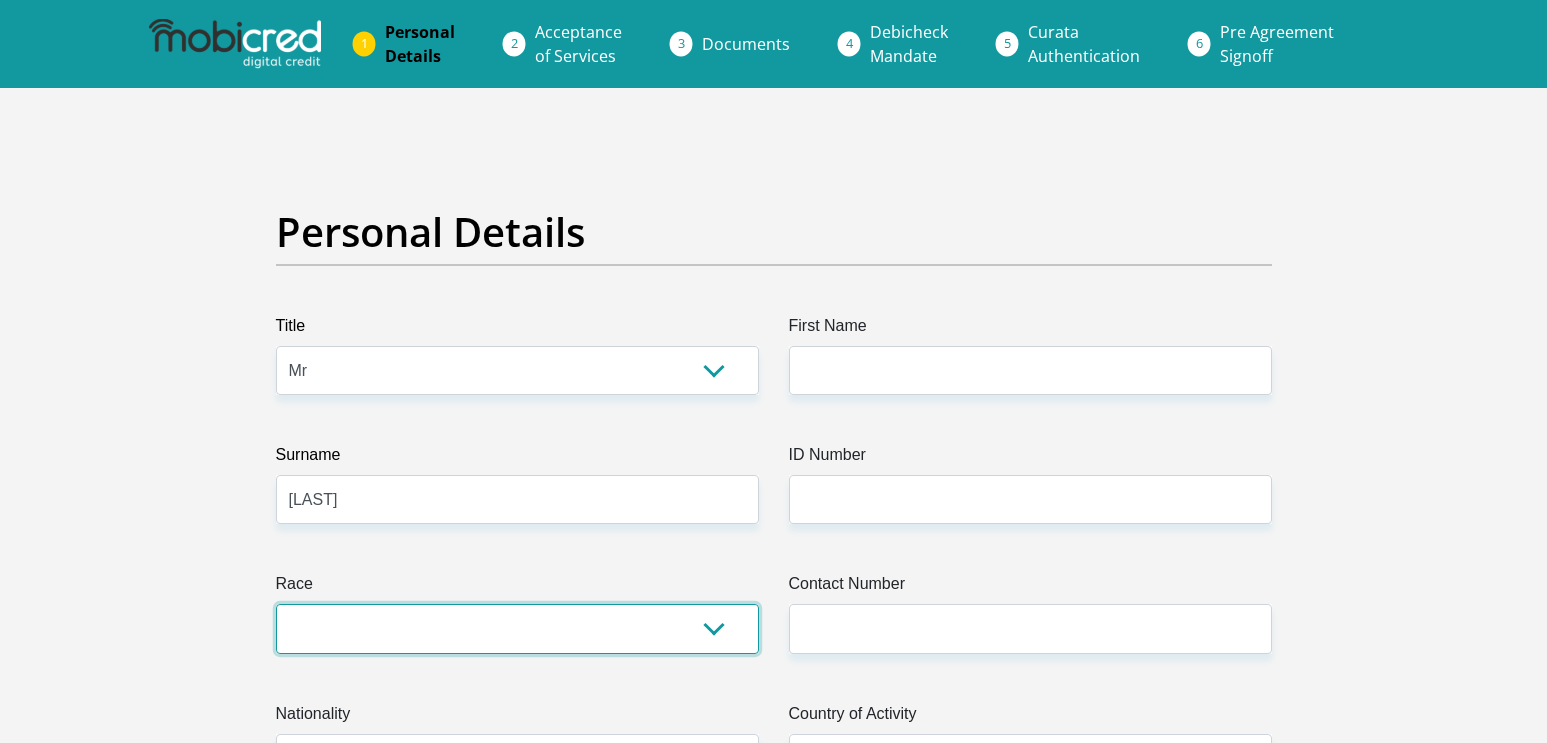 click on "Black
Coloured
Indian
White
Other" at bounding box center (517, 628) 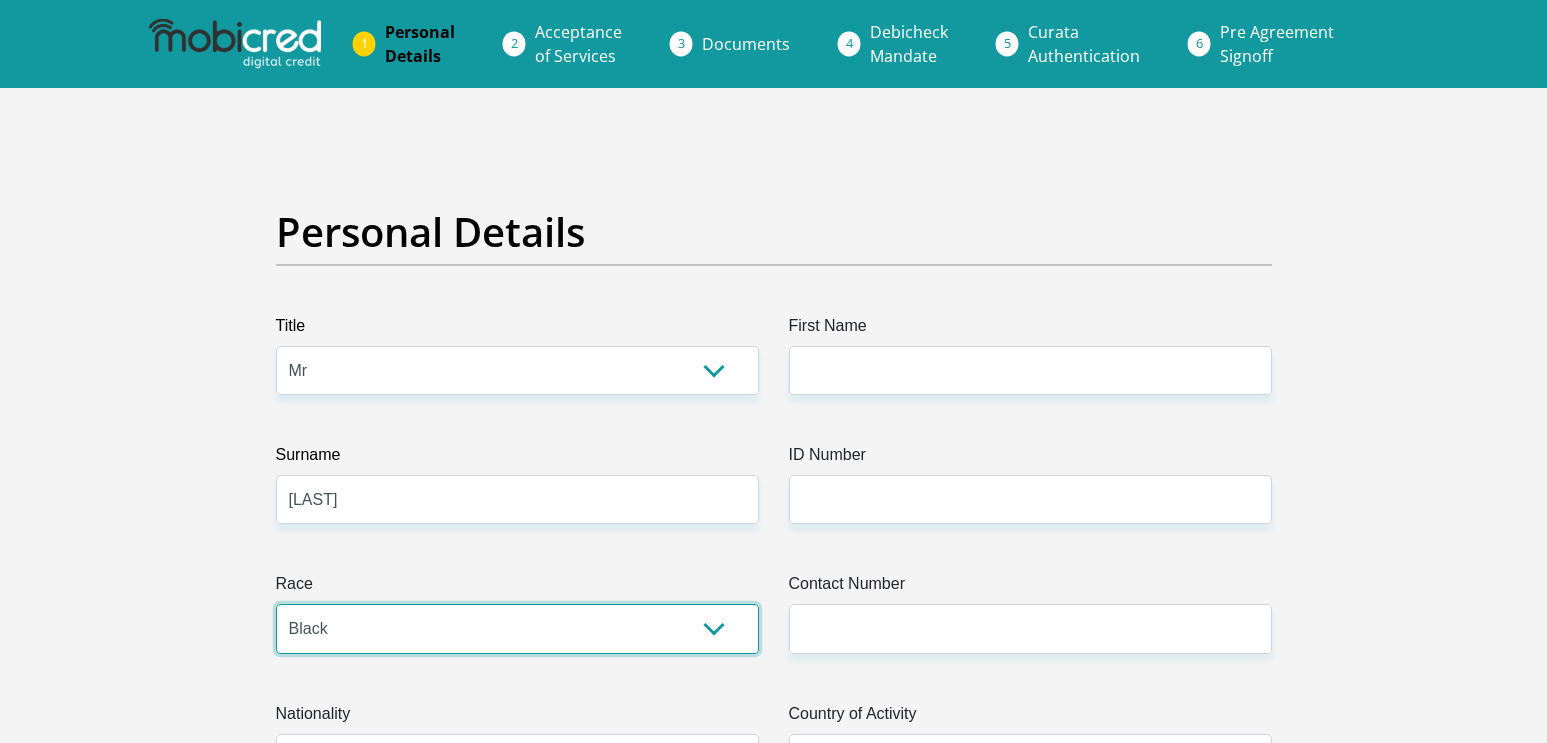 click on "Black" at bounding box center (0, 0) 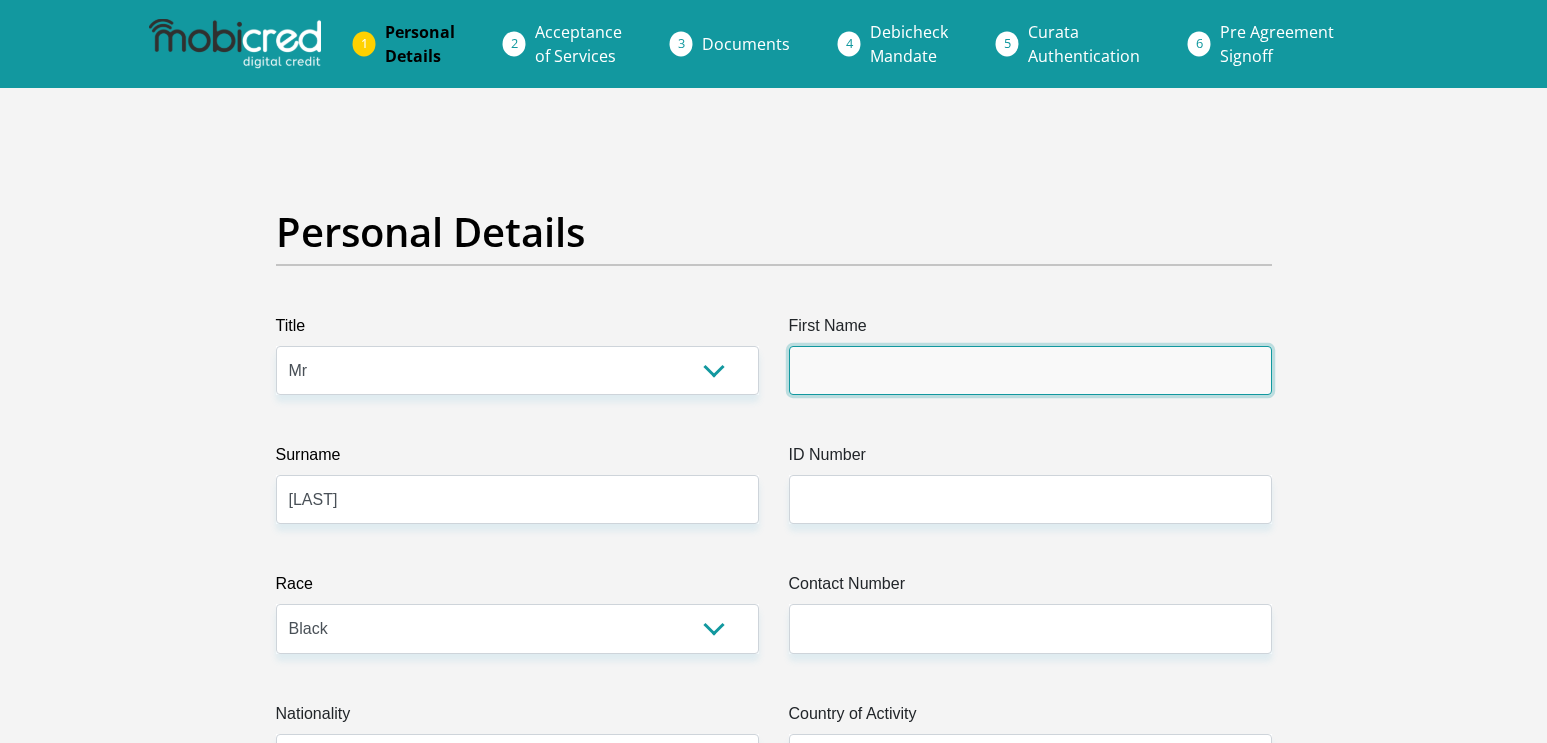click on "First Name" at bounding box center (1030, 370) 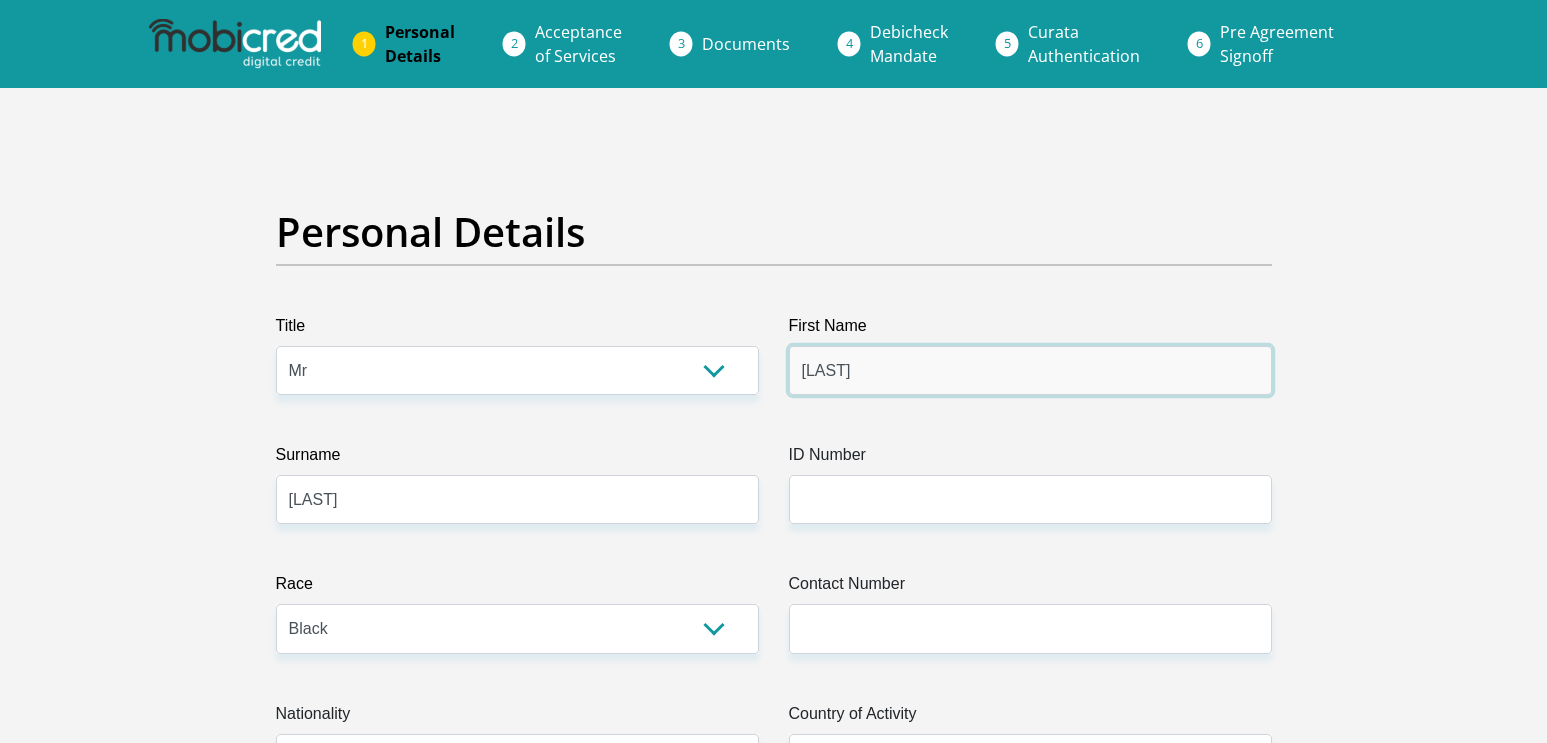 type on "[LAST]" 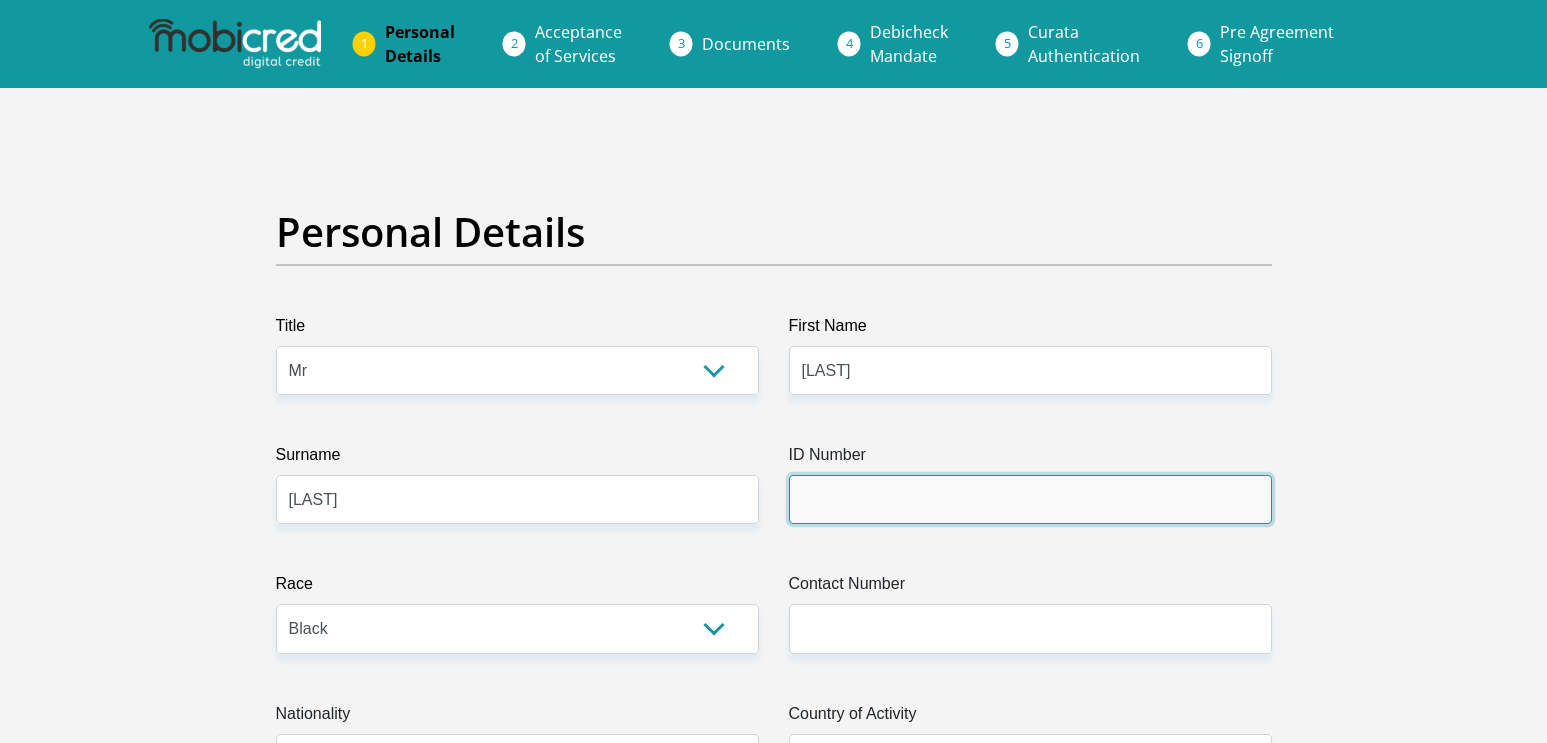 click on "ID Number" at bounding box center [1030, 499] 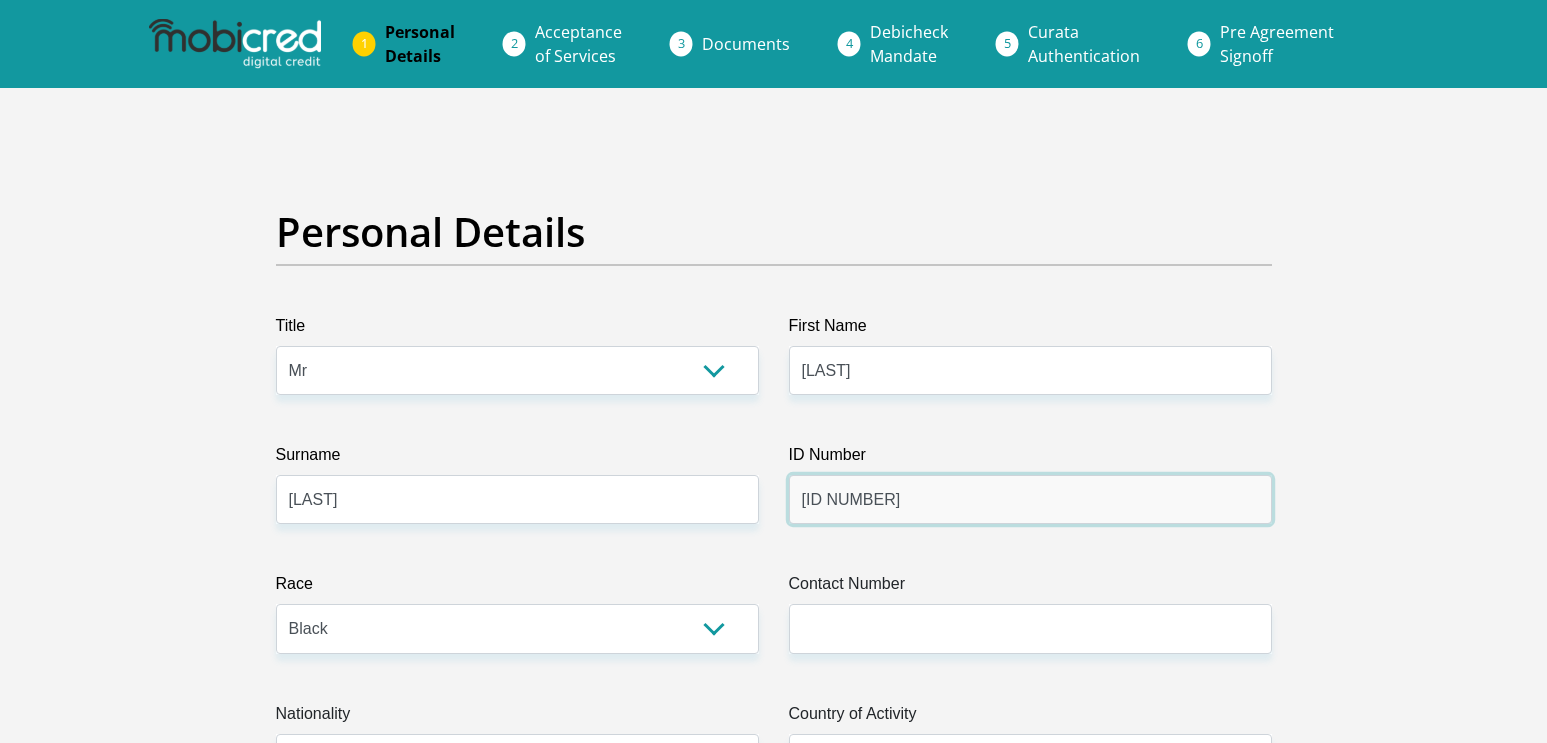 type on "[ID NUMBER]" 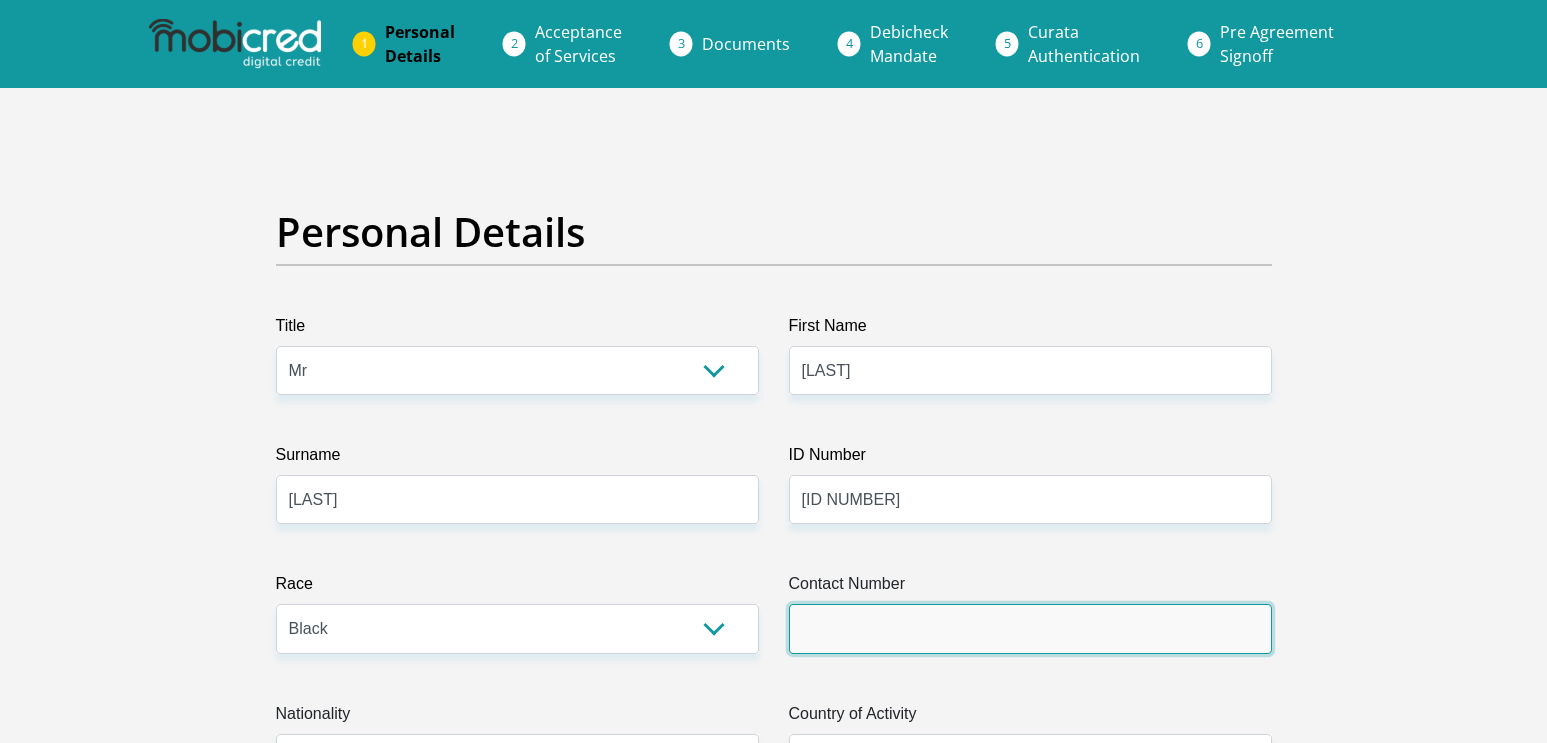 click on "Contact Number" at bounding box center (1030, 628) 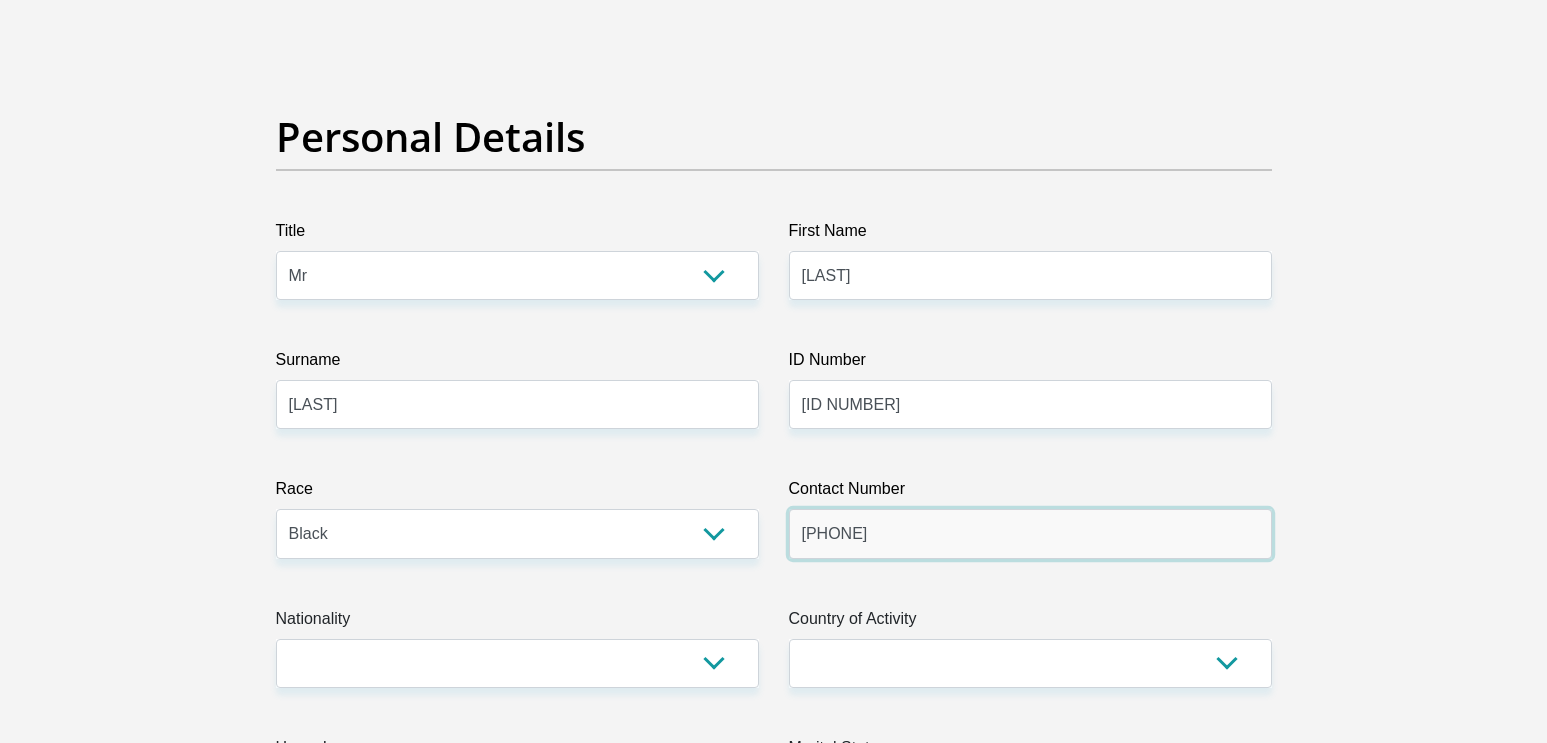scroll, scrollTop: 138, scrollLeft: 0, axis: vertical 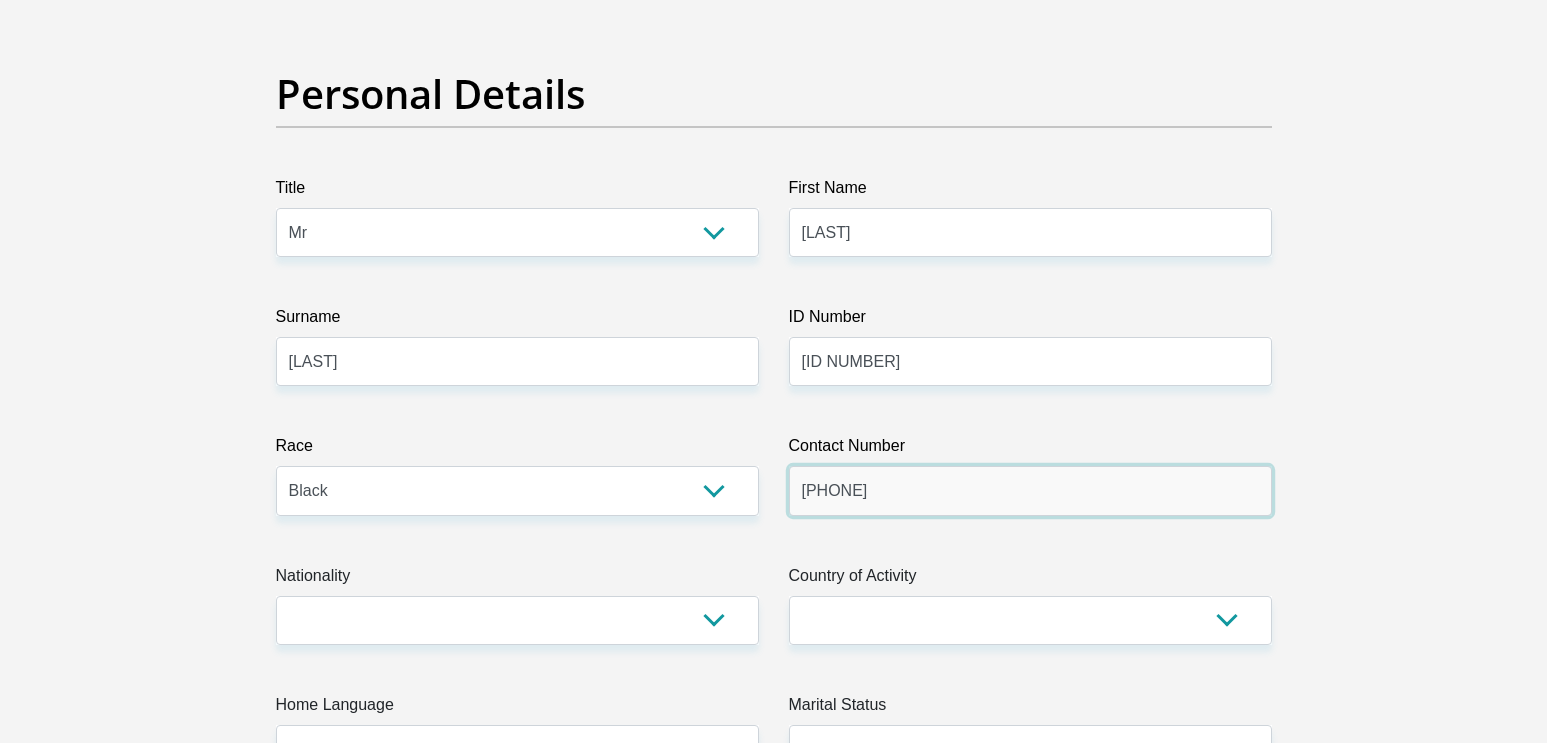type on "[PHONE]" 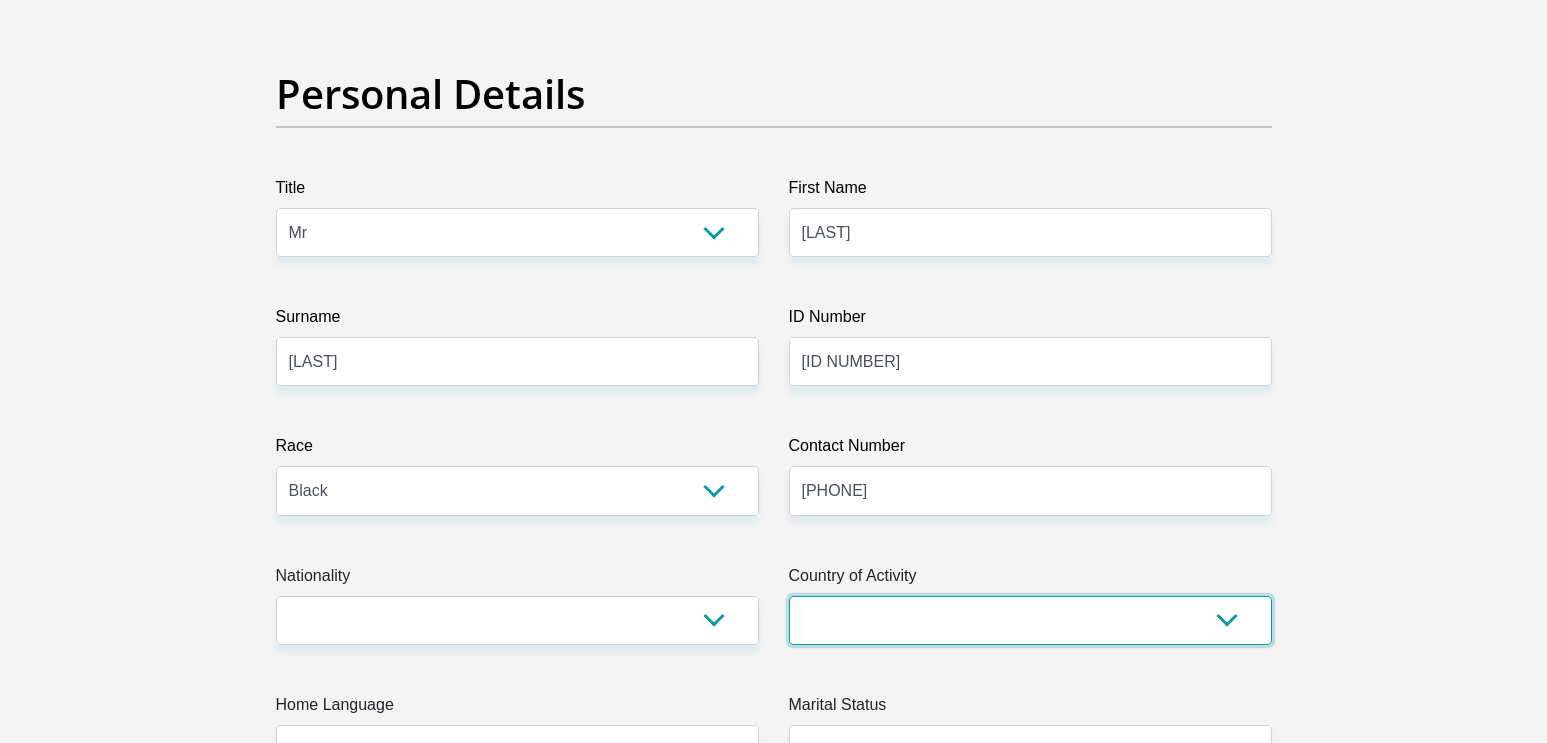 click on "South Africa
Afghanistan
Aland Islands
Albania
Algeria
America Samoa
American Virgin Islands
Andorra
Angola
Anguilla
Antarctica
Antigua and Barbuda
Argentina
Armenia
Aruba
Ascension Island
Australia
Austria
Azerbaijan
Chad" at bounding box center (1030, 620) 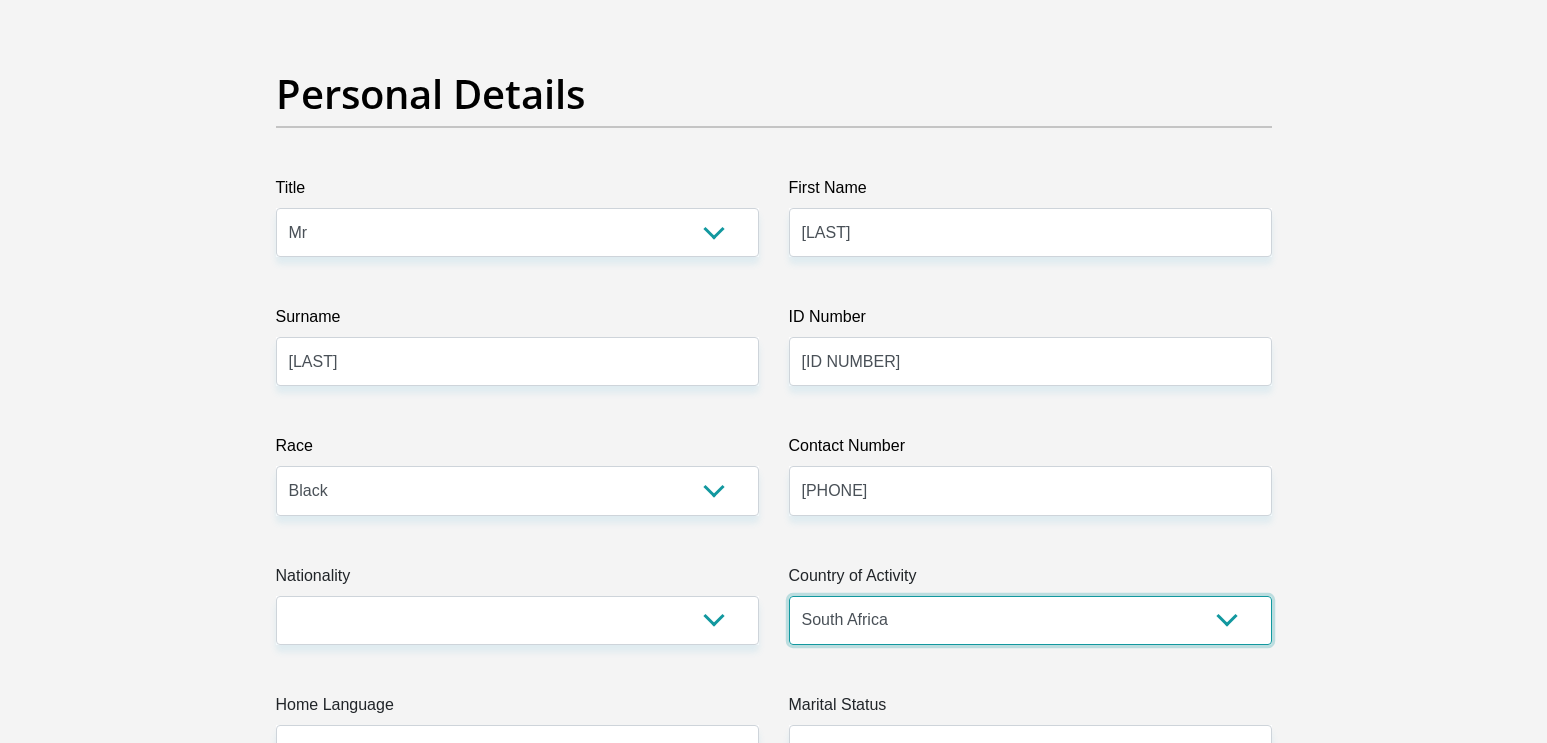 click on "South Africa" at bounding box center [0, 0] 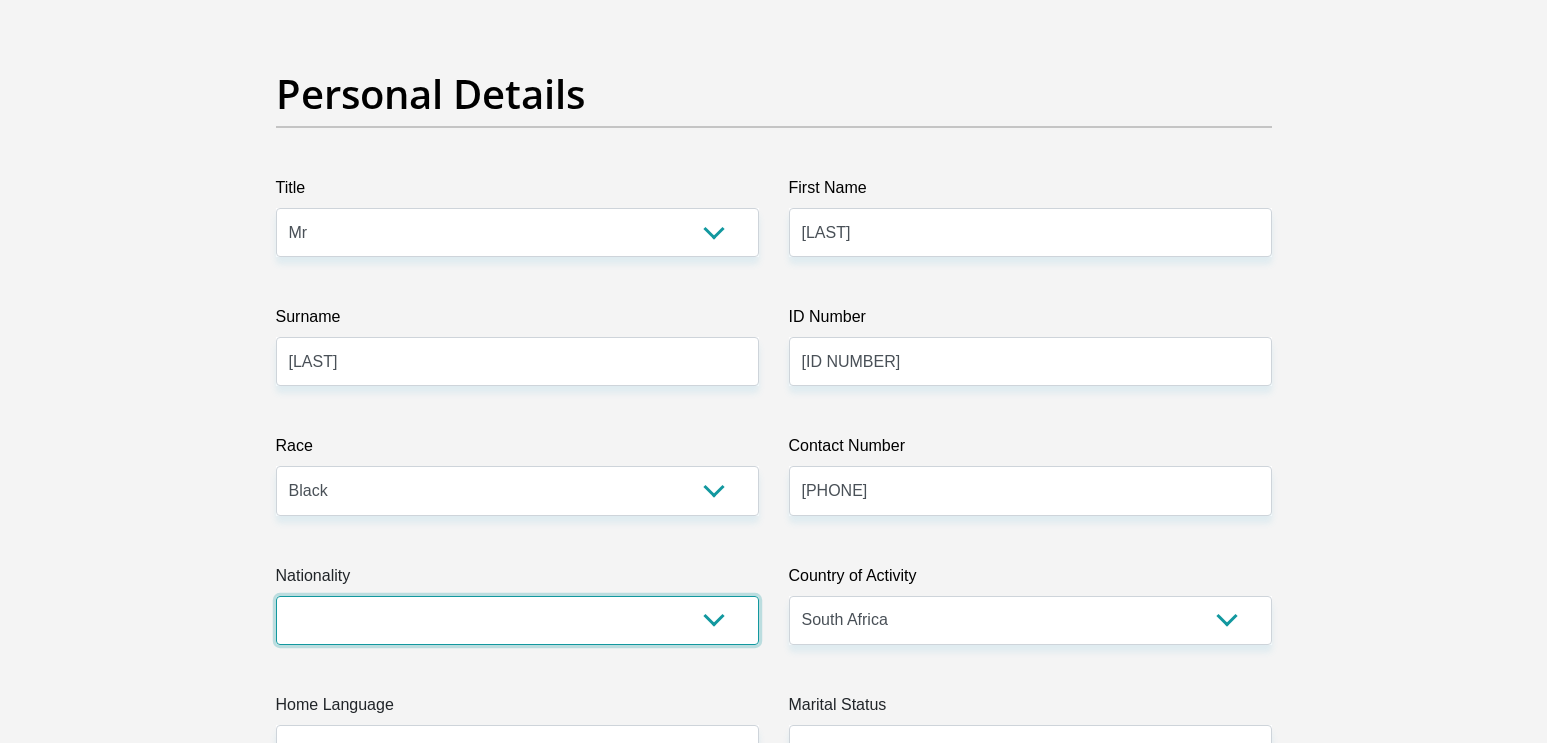 click on "South Africa
Afghanistan
Aland Islands
Albania
Algeria
America Samoa
American Virgin Islands
Andorra
Angola
Anguilla
Antarctica
Antigua and Barbuda
Argentina
Armenia
Aruba
Ascension Island
Australia
Austria
Azerbaijan
Bahamas
Bahrain
Bangladesh
Barbados
Chad" at bounding box center [517, 620] 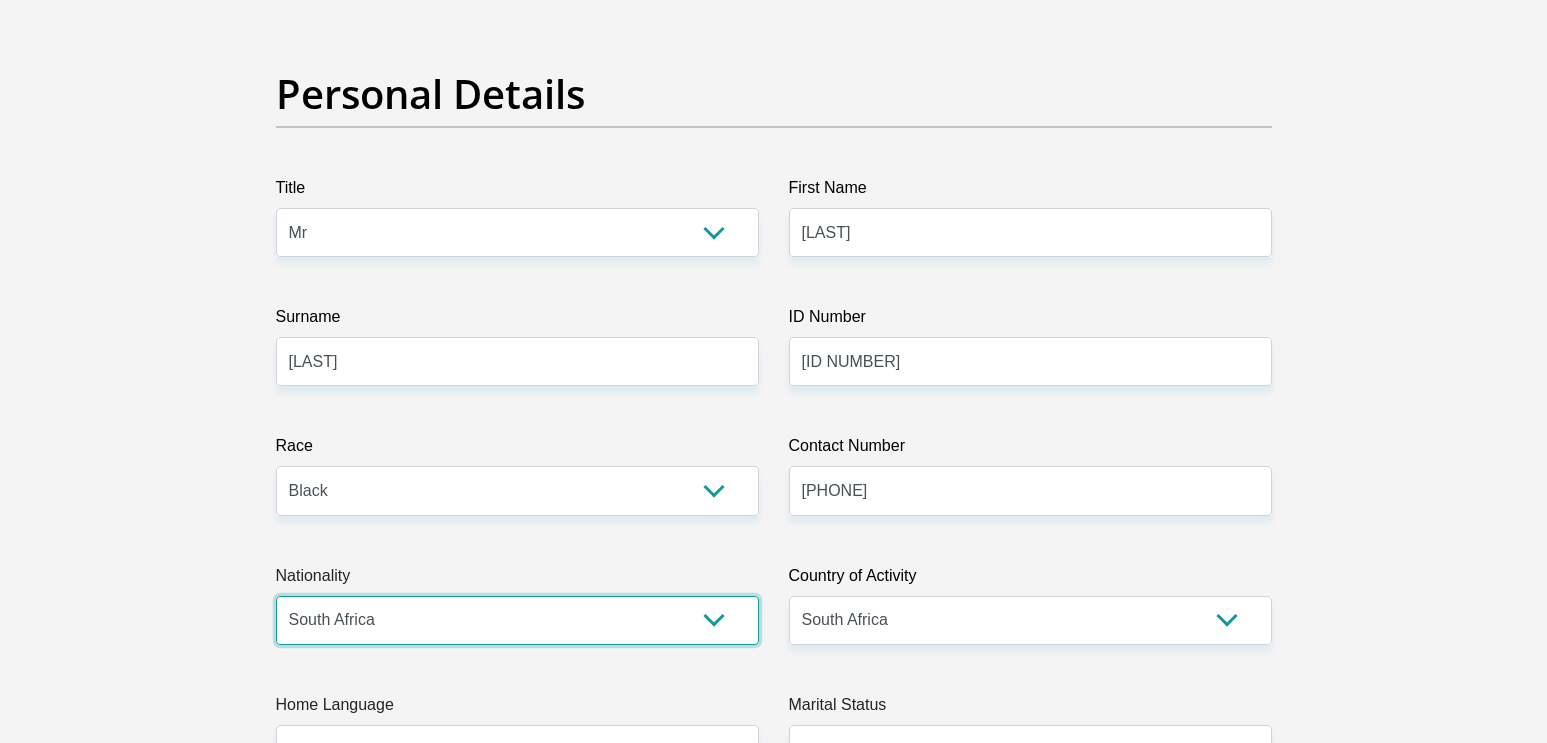 click on "South Africa" at bounding box center [0, 0] 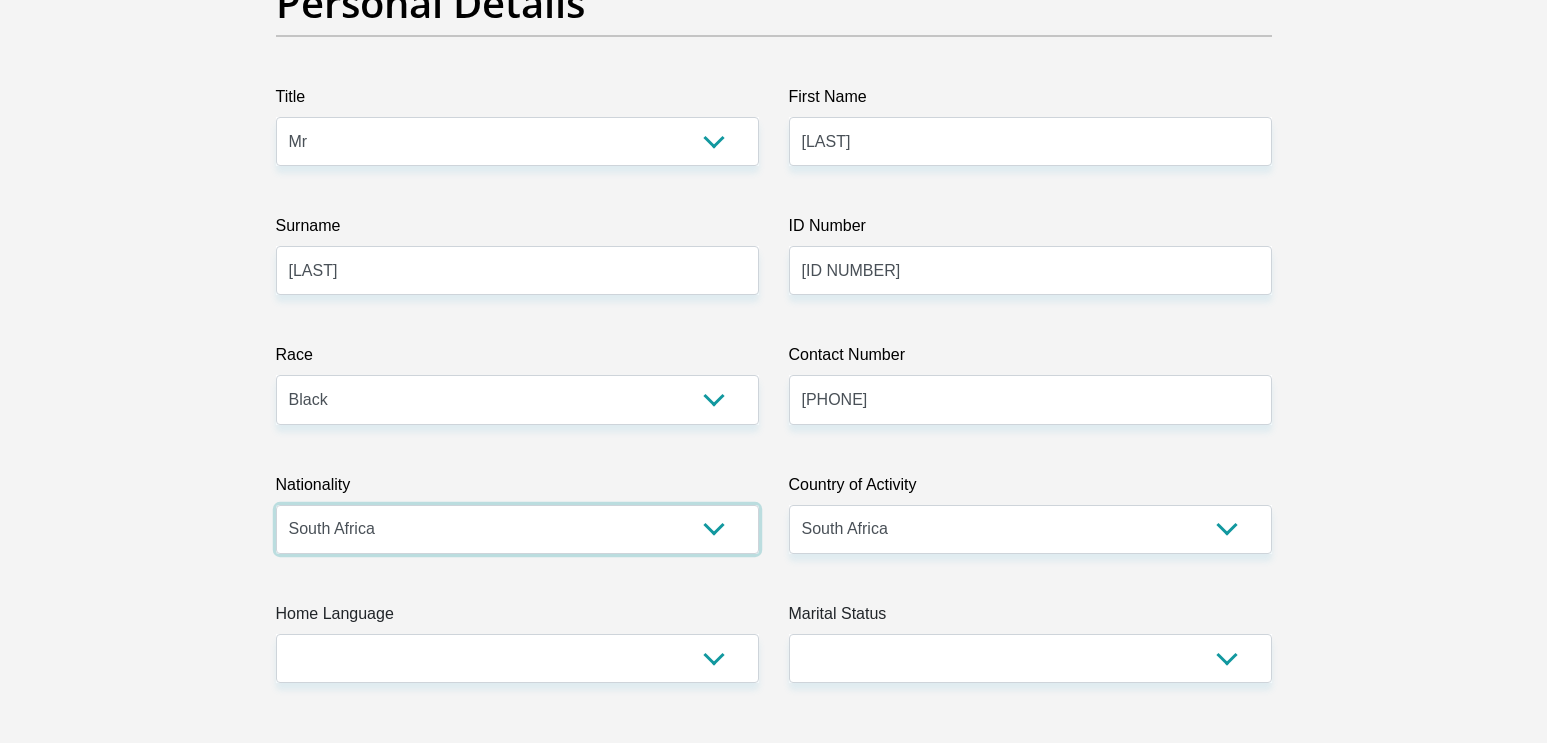scroll, scrollTop: 414, scrollLeft: 0, axis: vertical 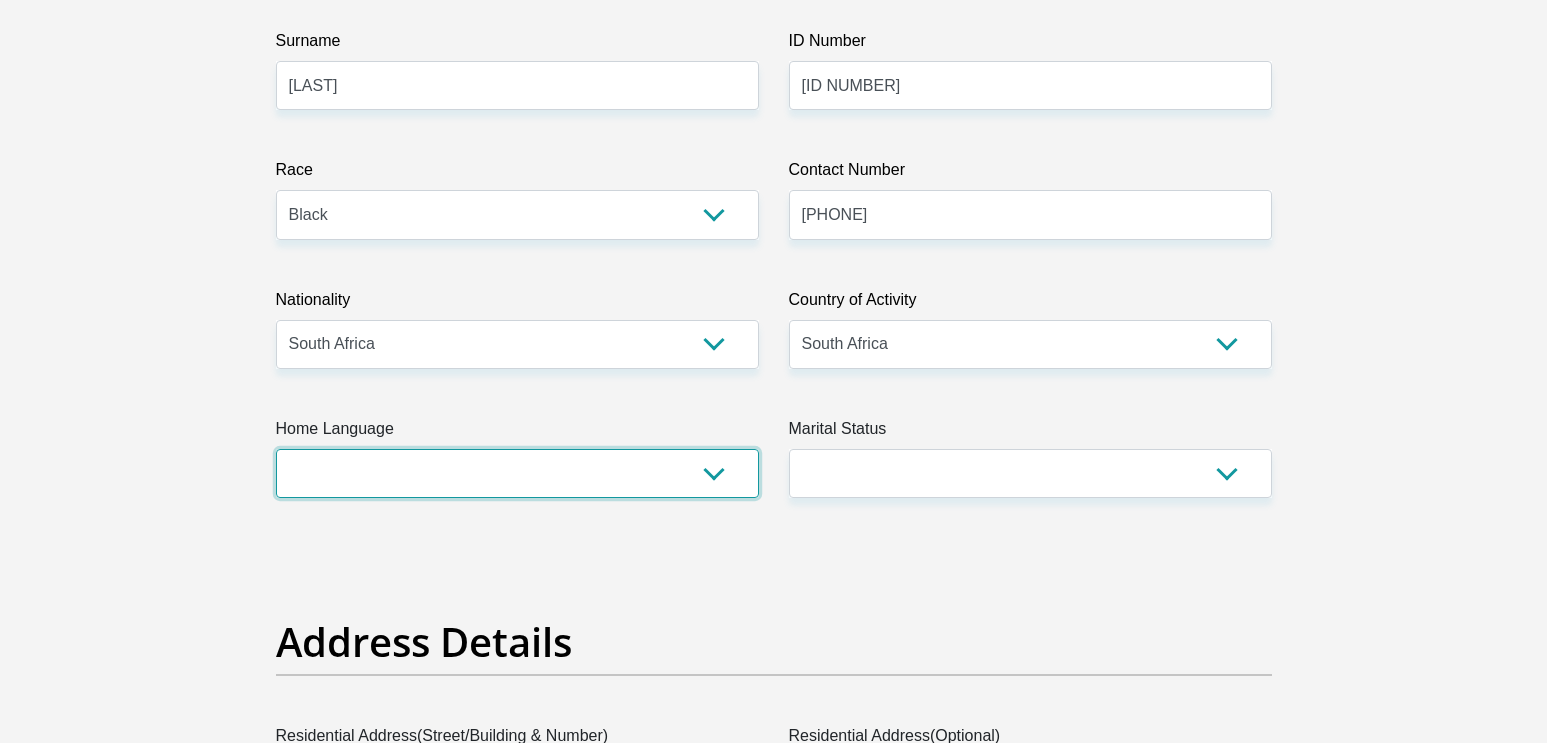click on "Afrikaans
English
Sepedi
South Ndebele
Southern Sotho
Swati
Tsonga
Tswana
Venda
Xhosa
Zulu
Other" at bounding box center (517, 473) 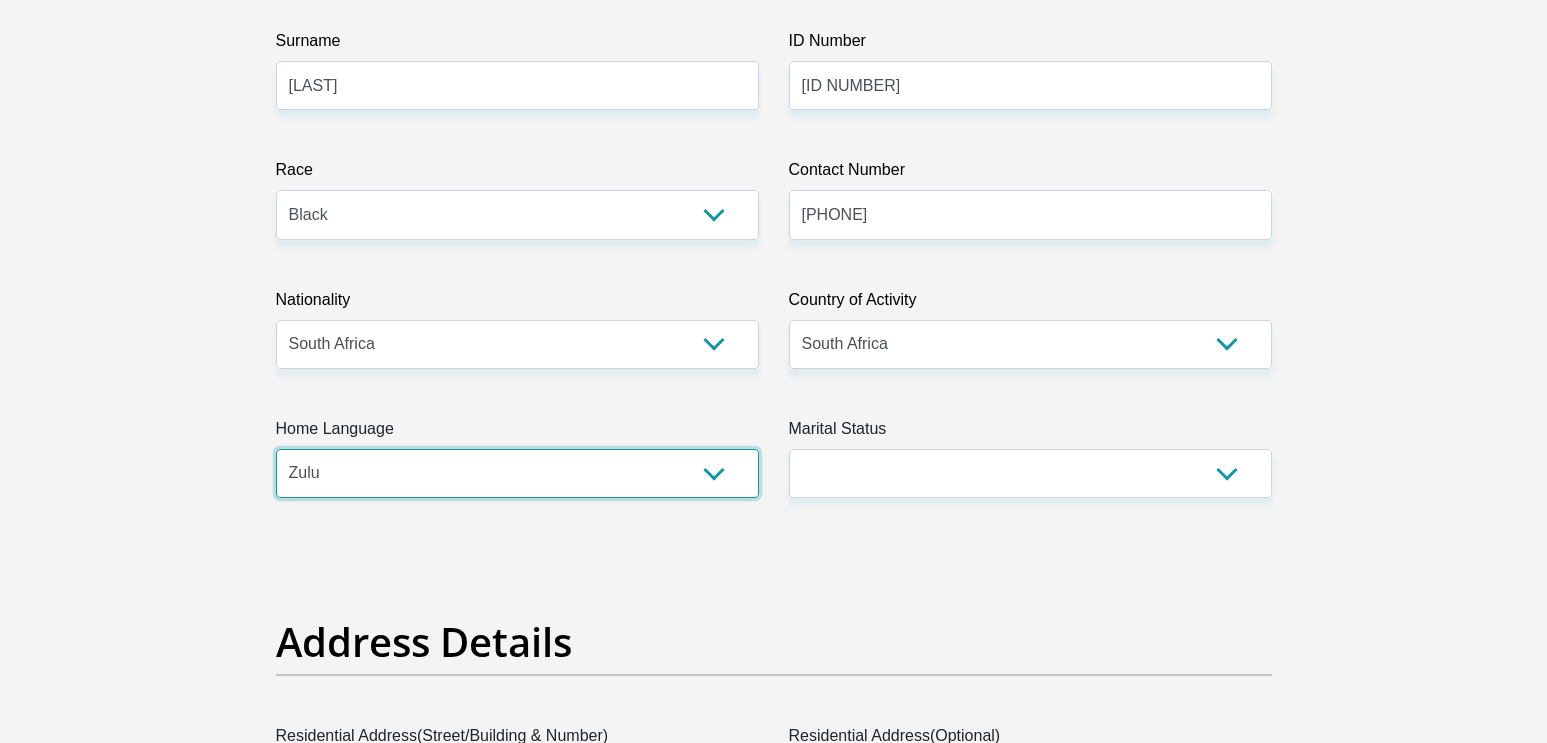 click on "Zulu" at bounding box center (0, 0) 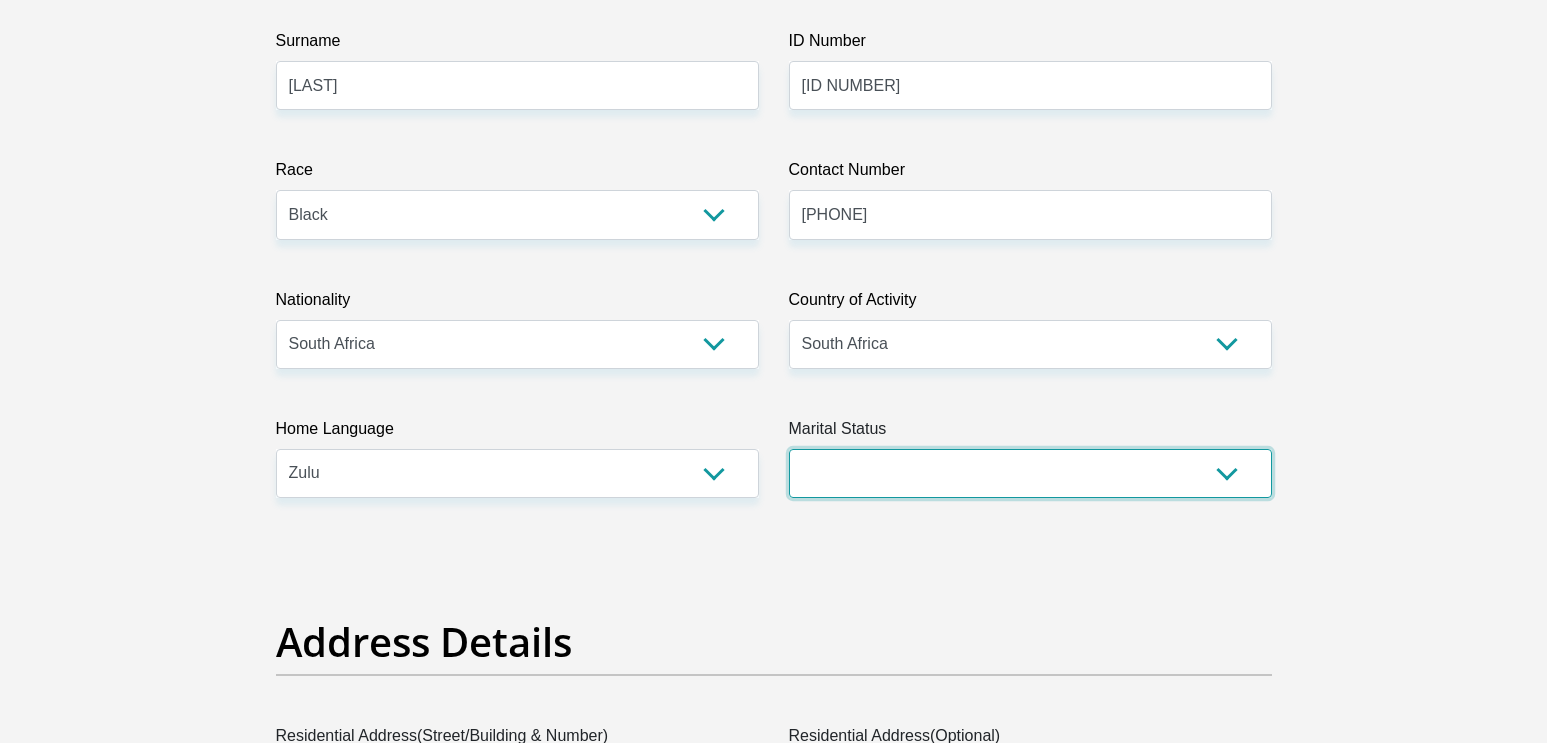 click on "Married ANC
Single
Divorced
Widowed
Married COP or Customary Law" at bounding box center [1030, 473] 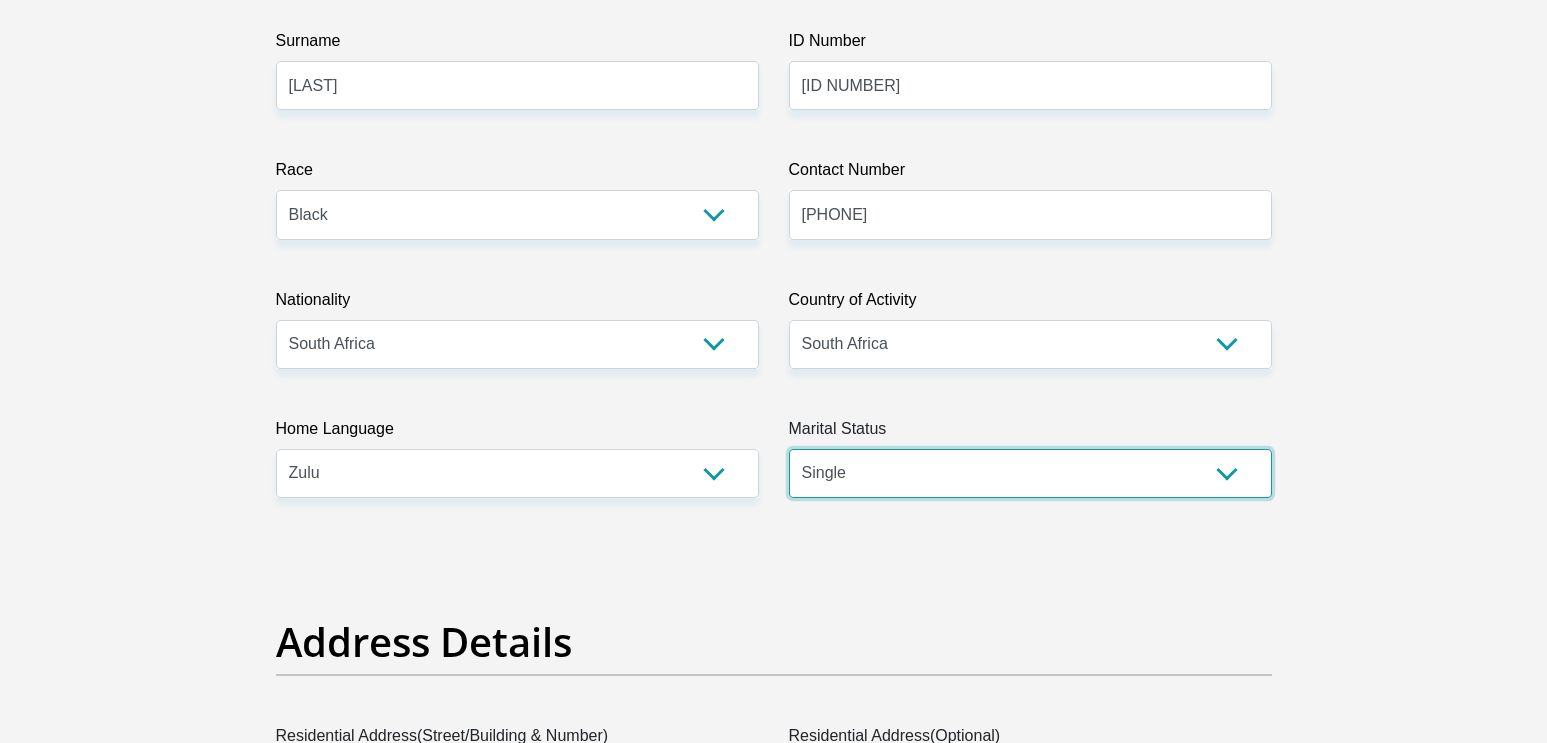 click on "Single" at bounding box center [0, 0] 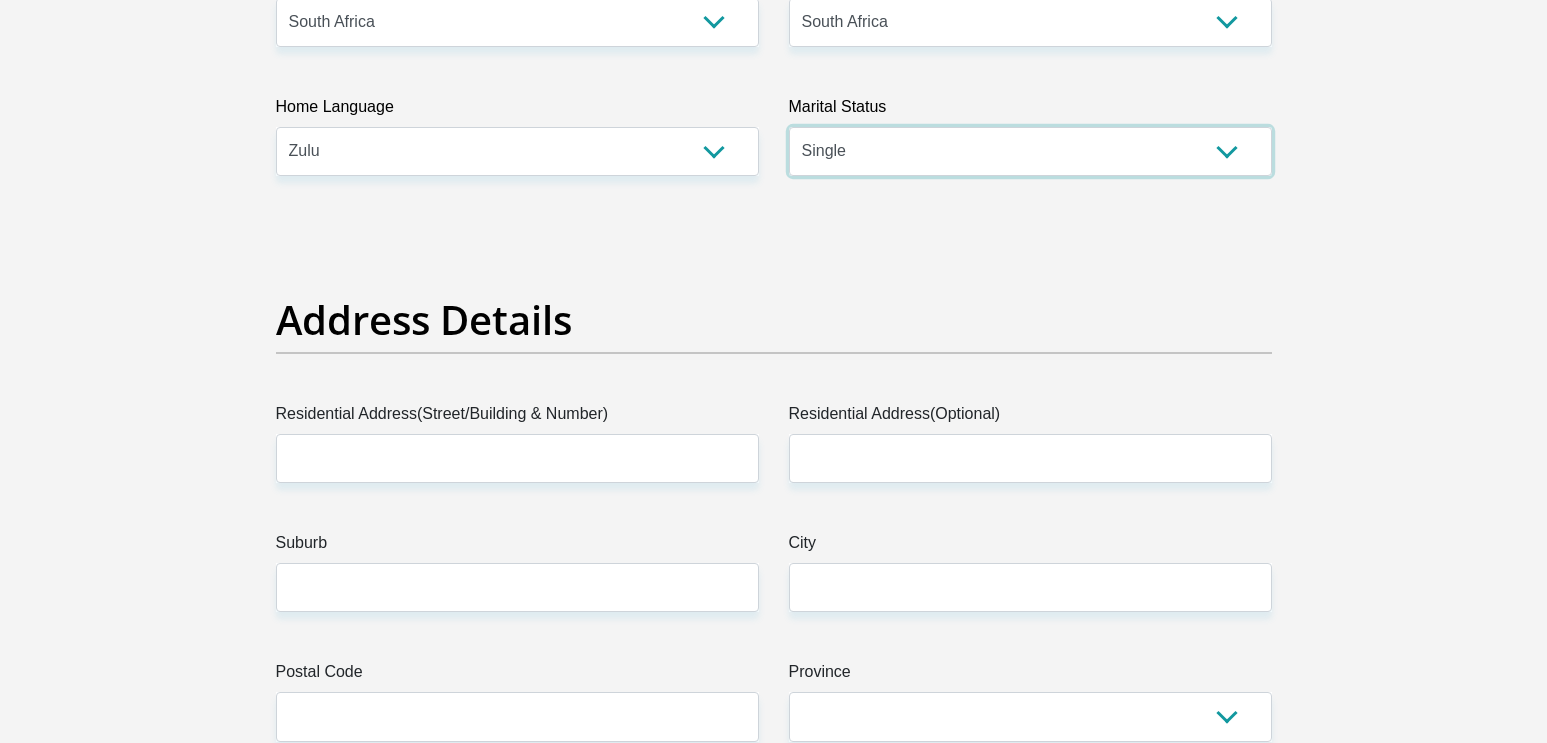 scroll, scrollTop: 966, scrollLeft: 0, axis: vertical 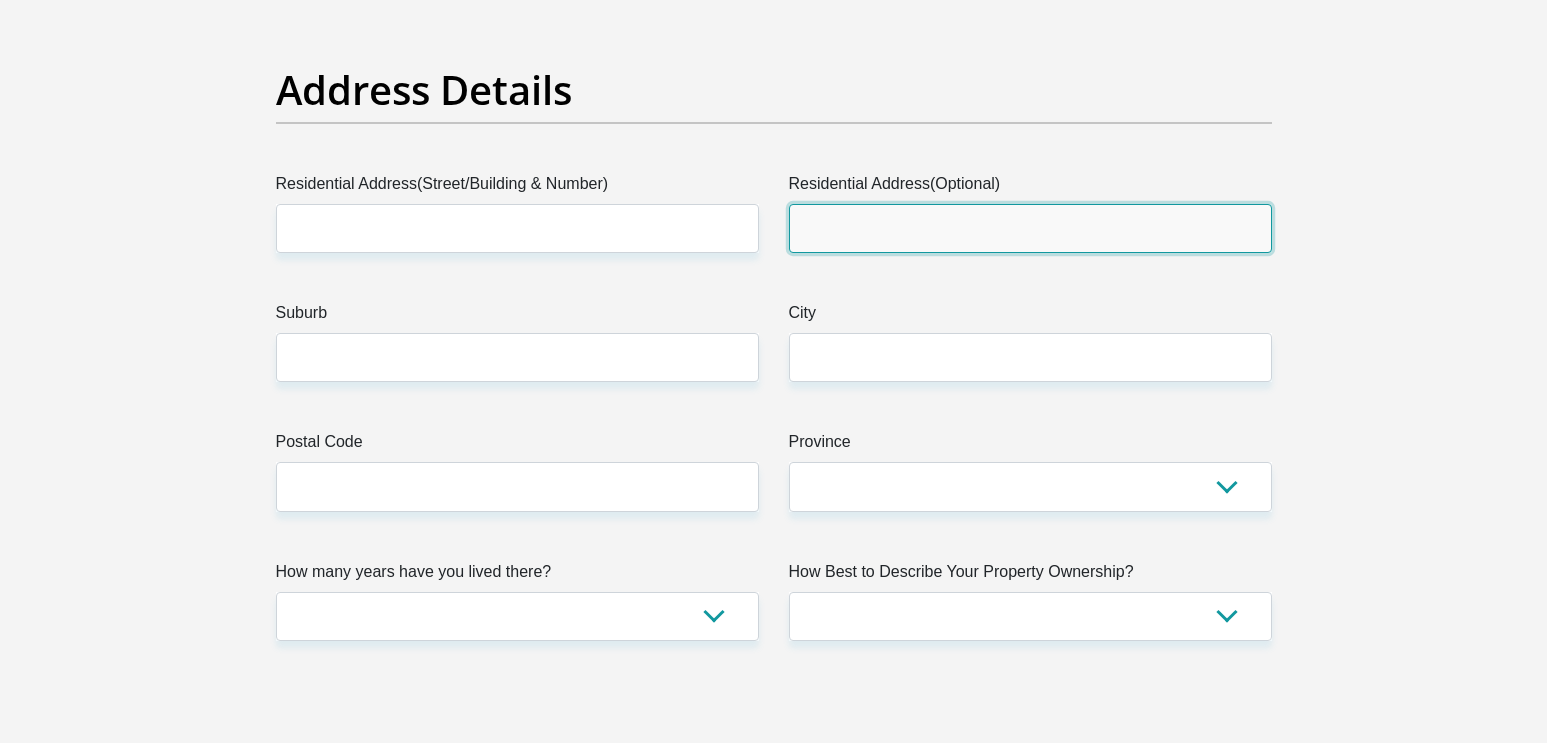 click on "Residential Address(Optional)" at bounding box center [1030, 228] 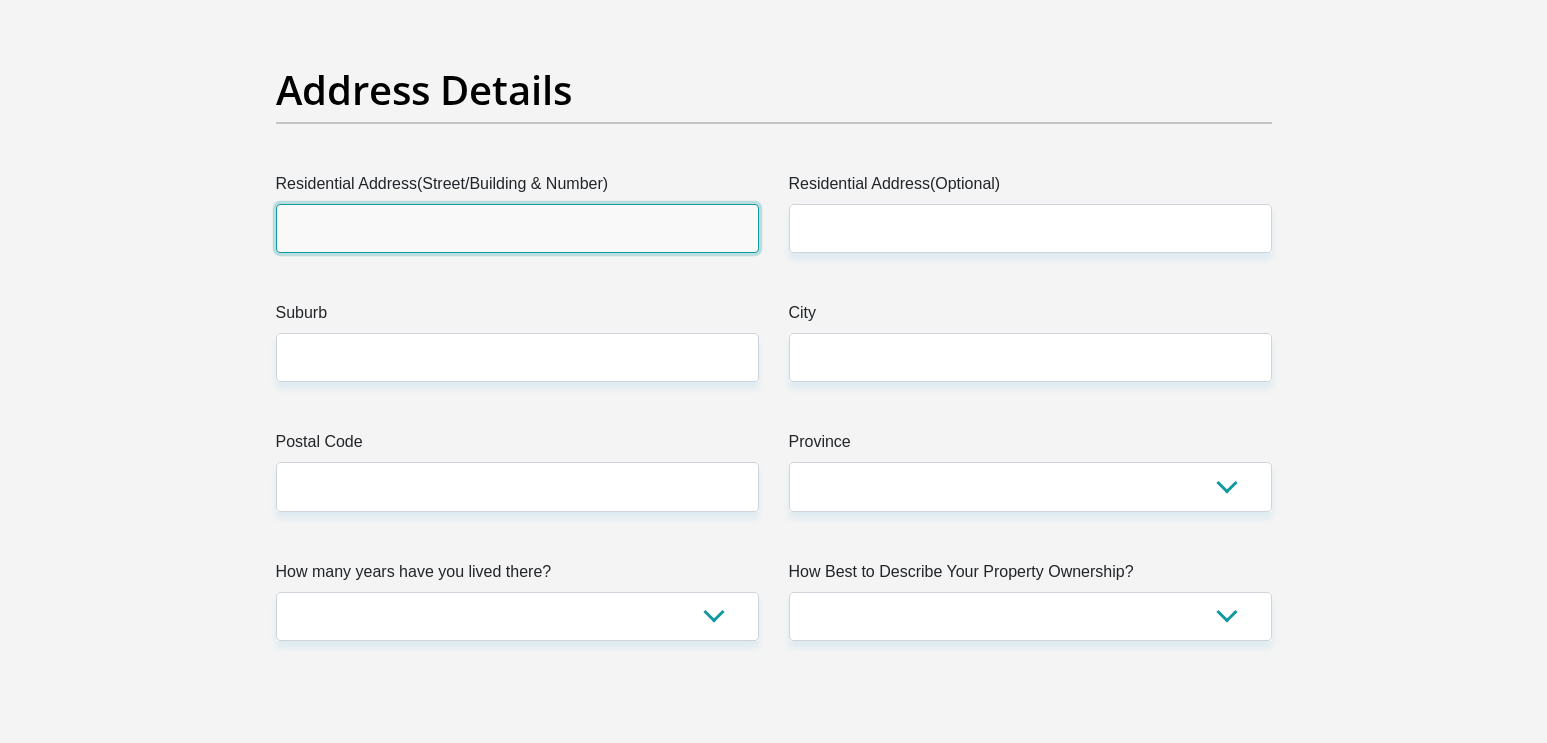 click on "Residential Address(Street/Building & Number)" at bounding box center [517, 228] 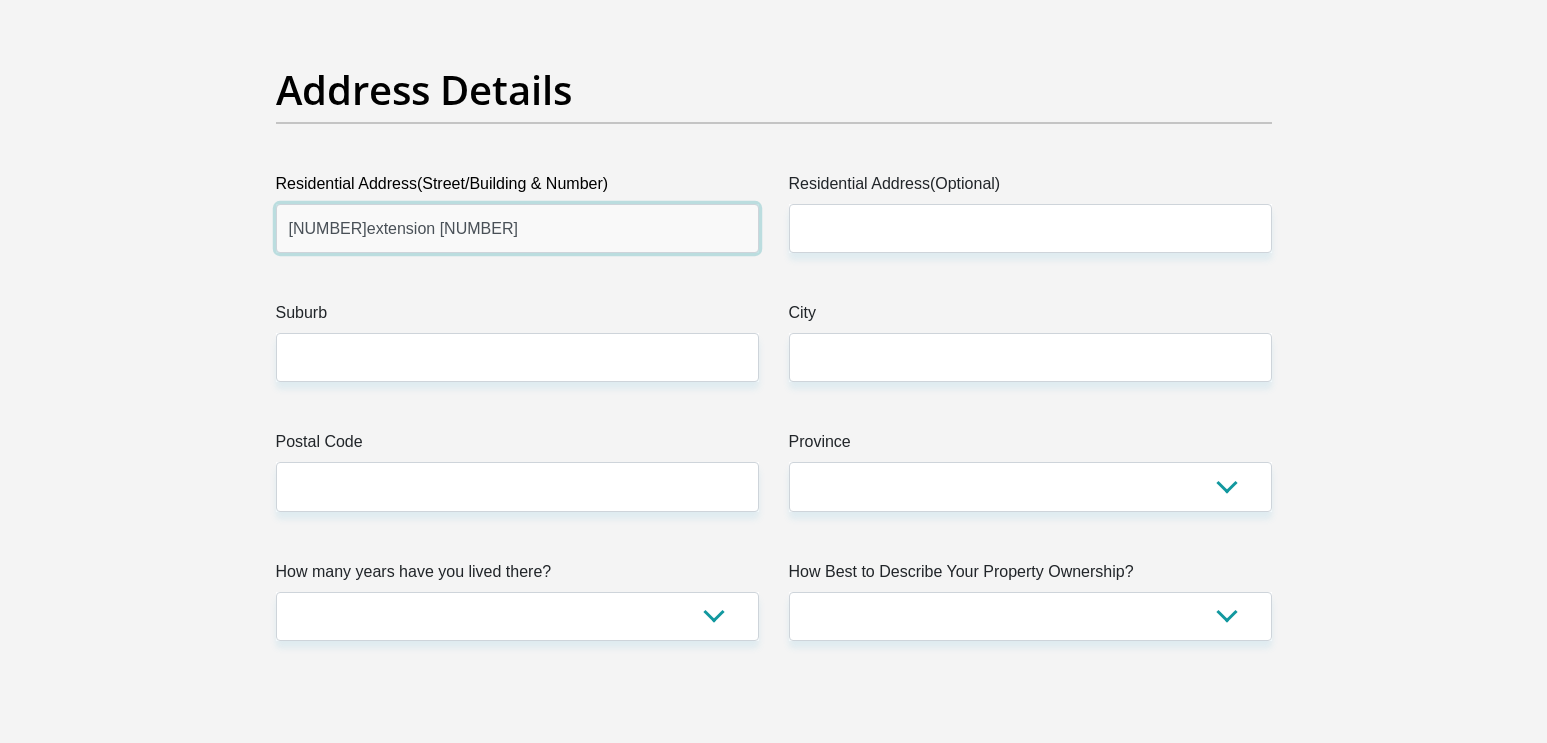 type on "[NUMBER]extension [NUMBER]" 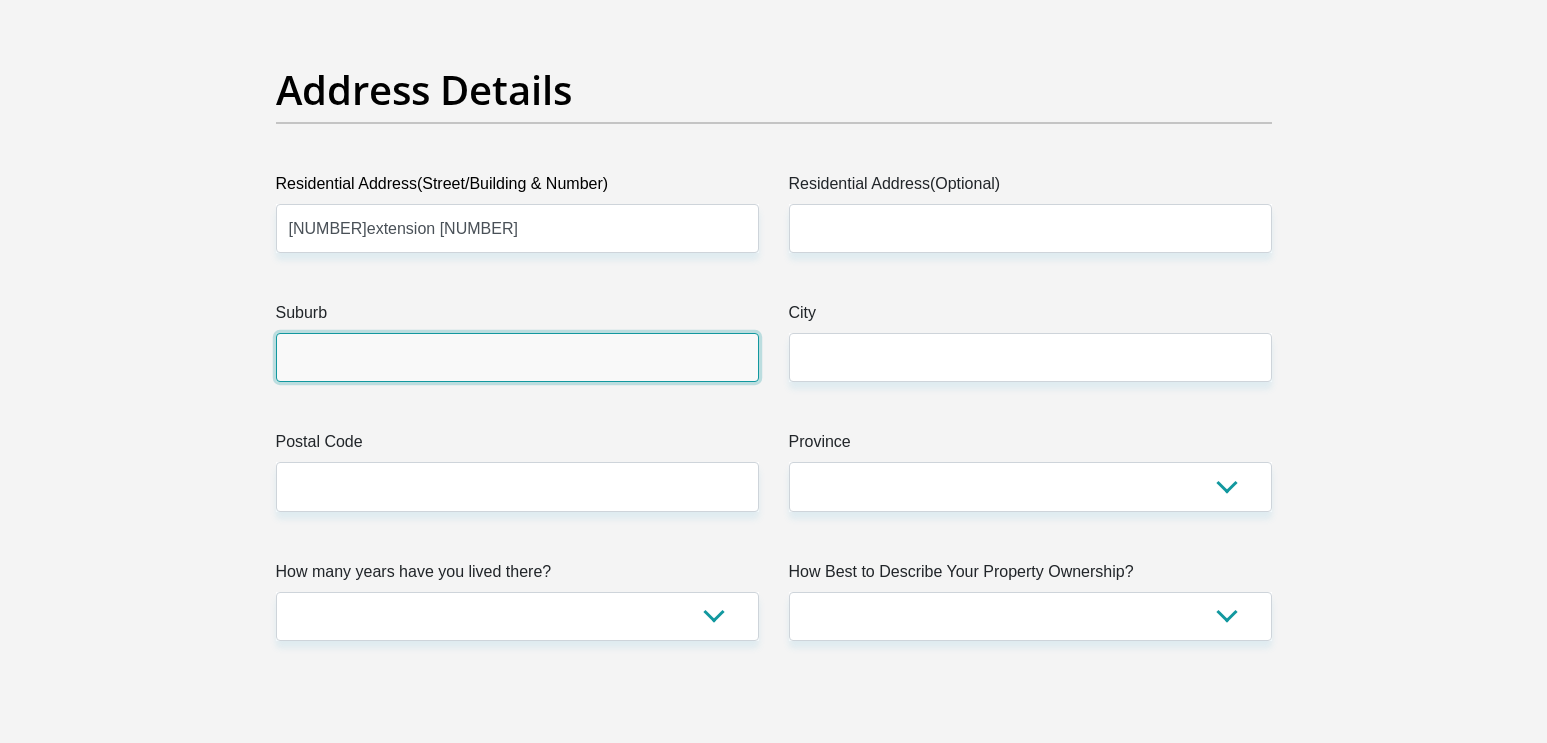 click on "Suburb" at bounding box center (517, 357) 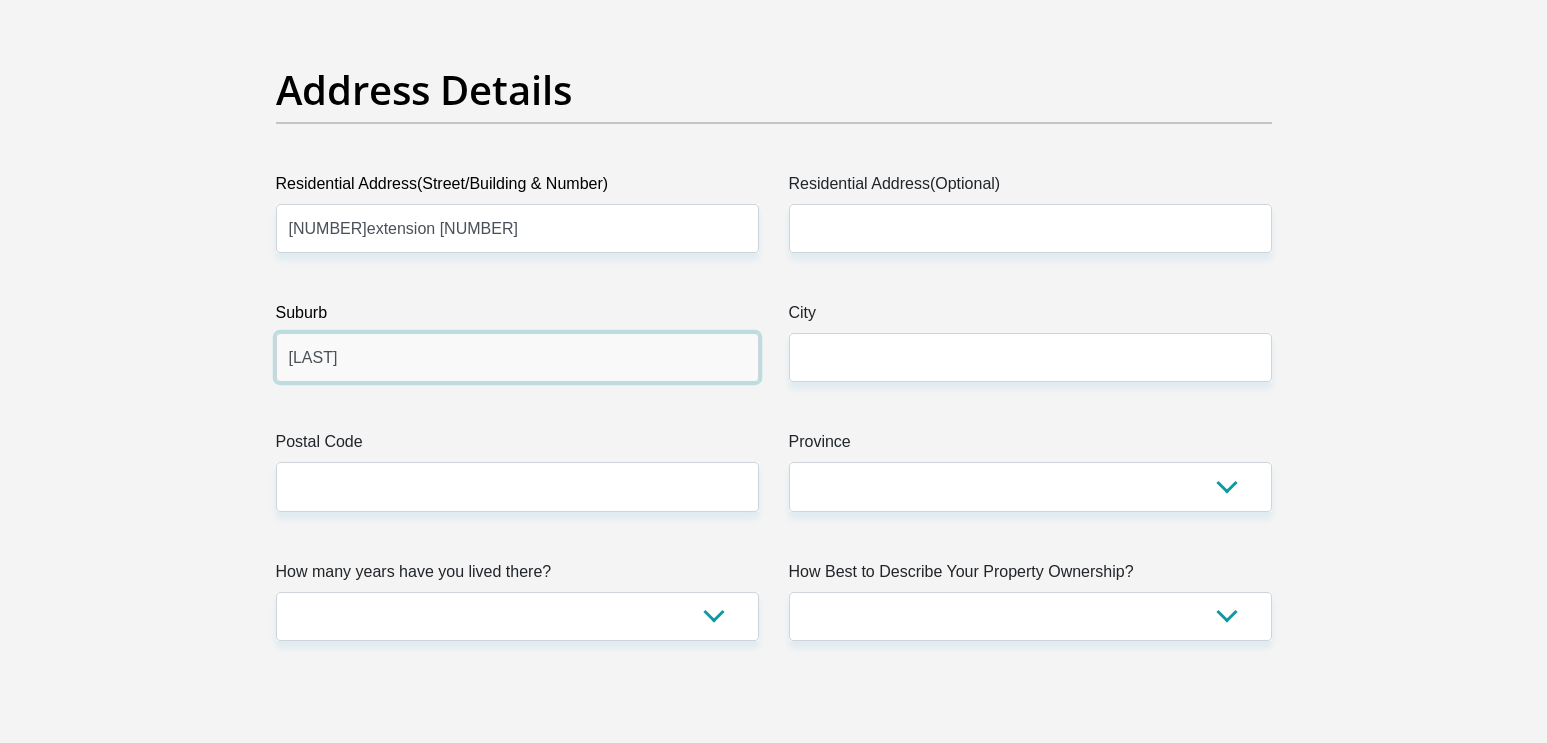 type on "[LAST]" 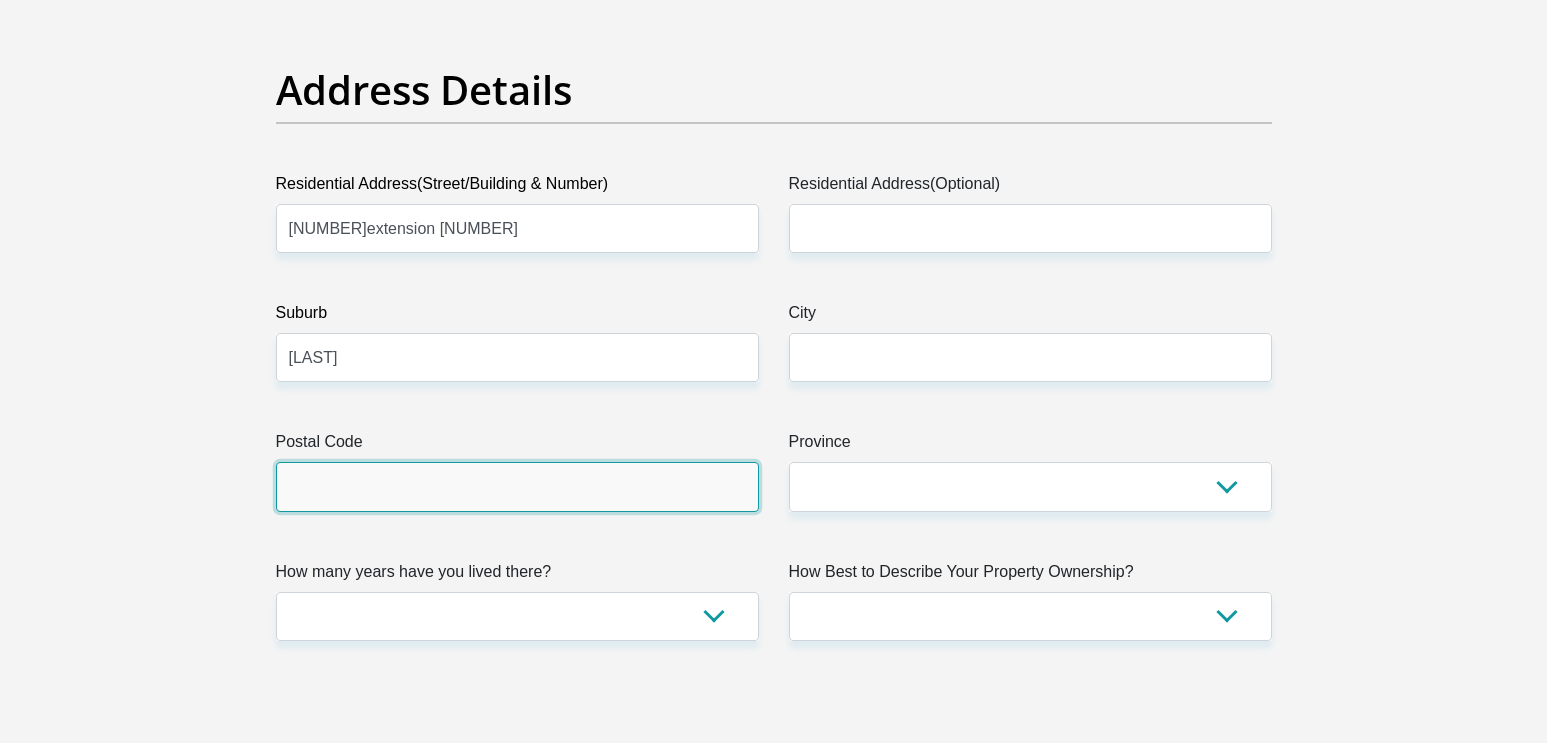 click on "Postal Code" at bounding box center (517, 486) 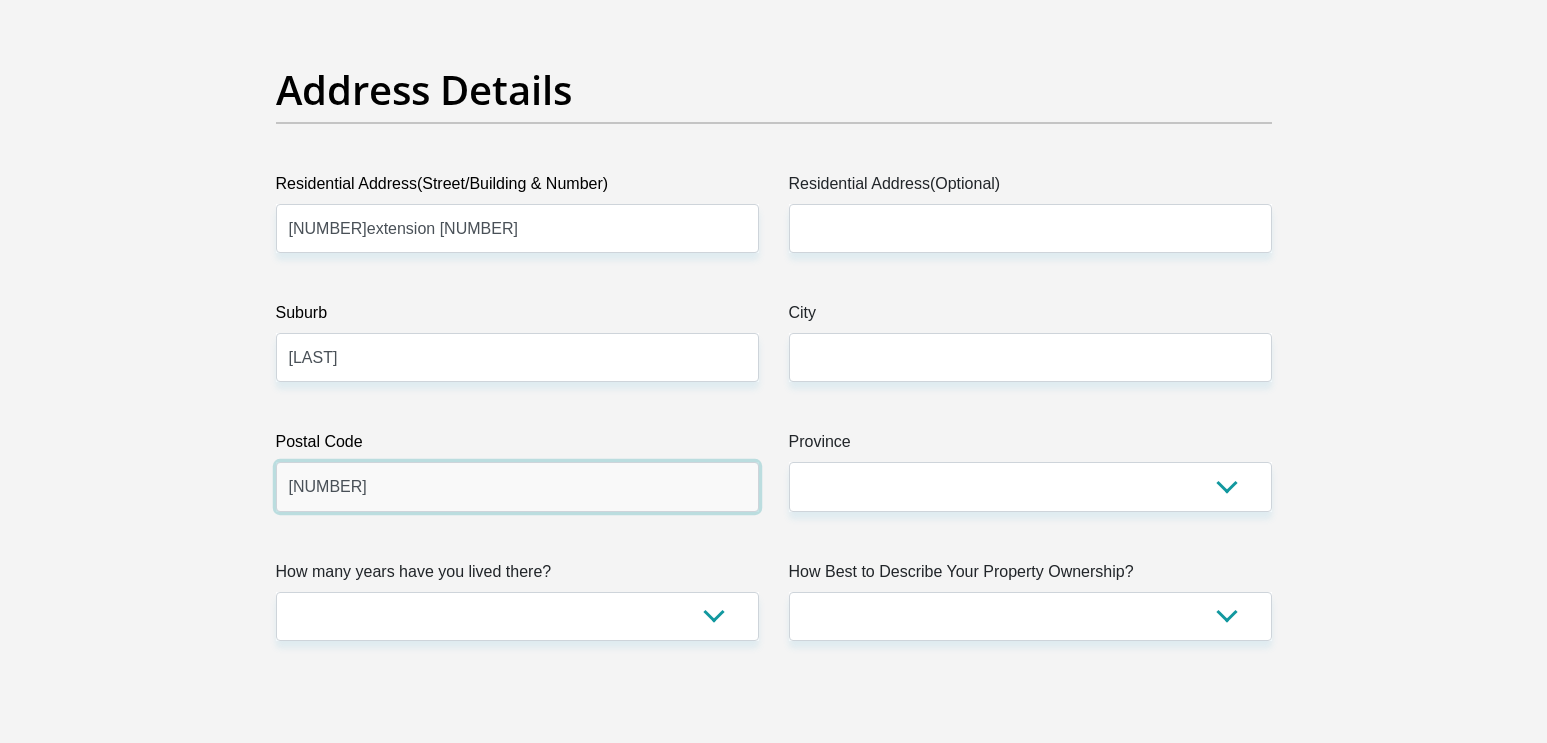 type on "[NUMBER]" 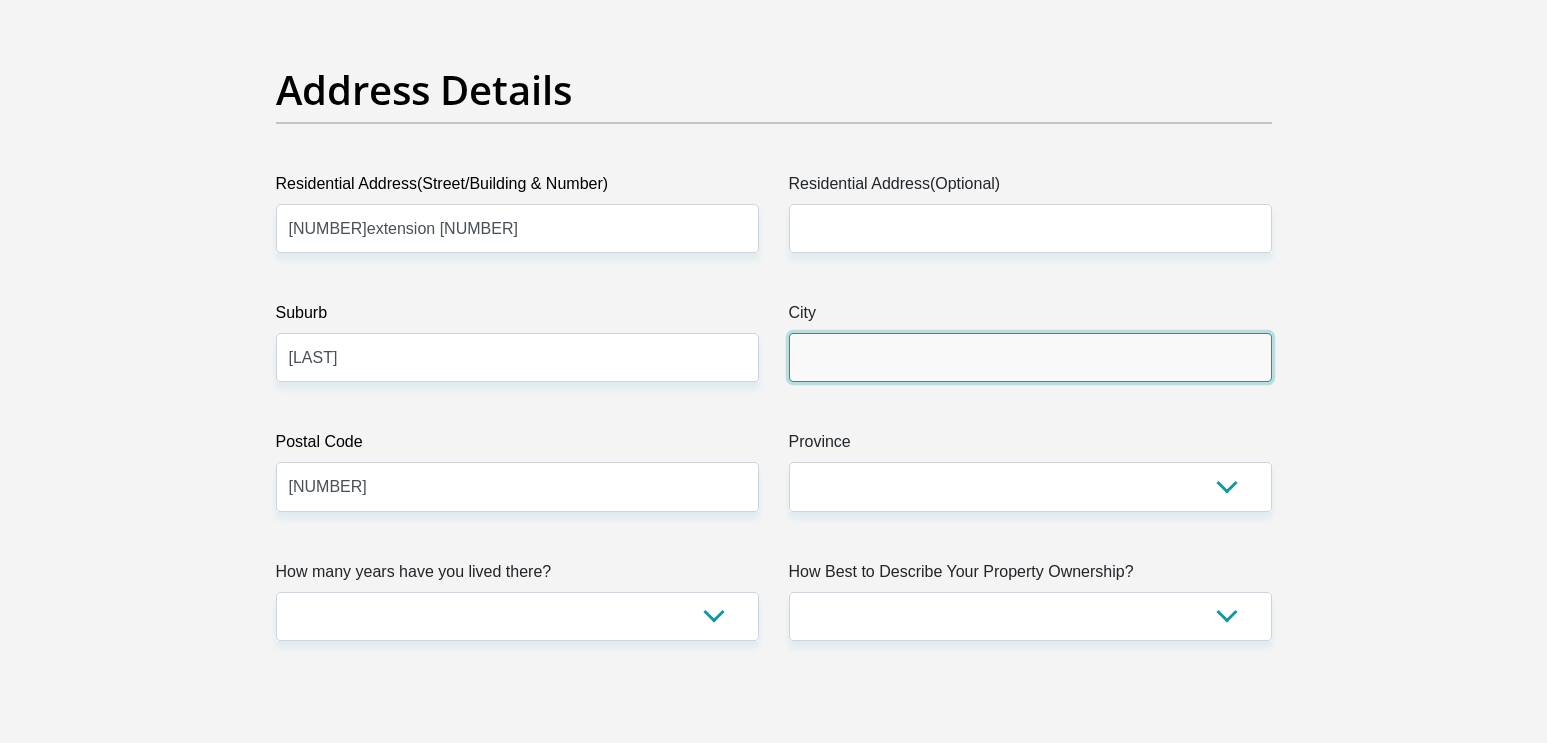 click on "City" at bounding box center (1030, 357) 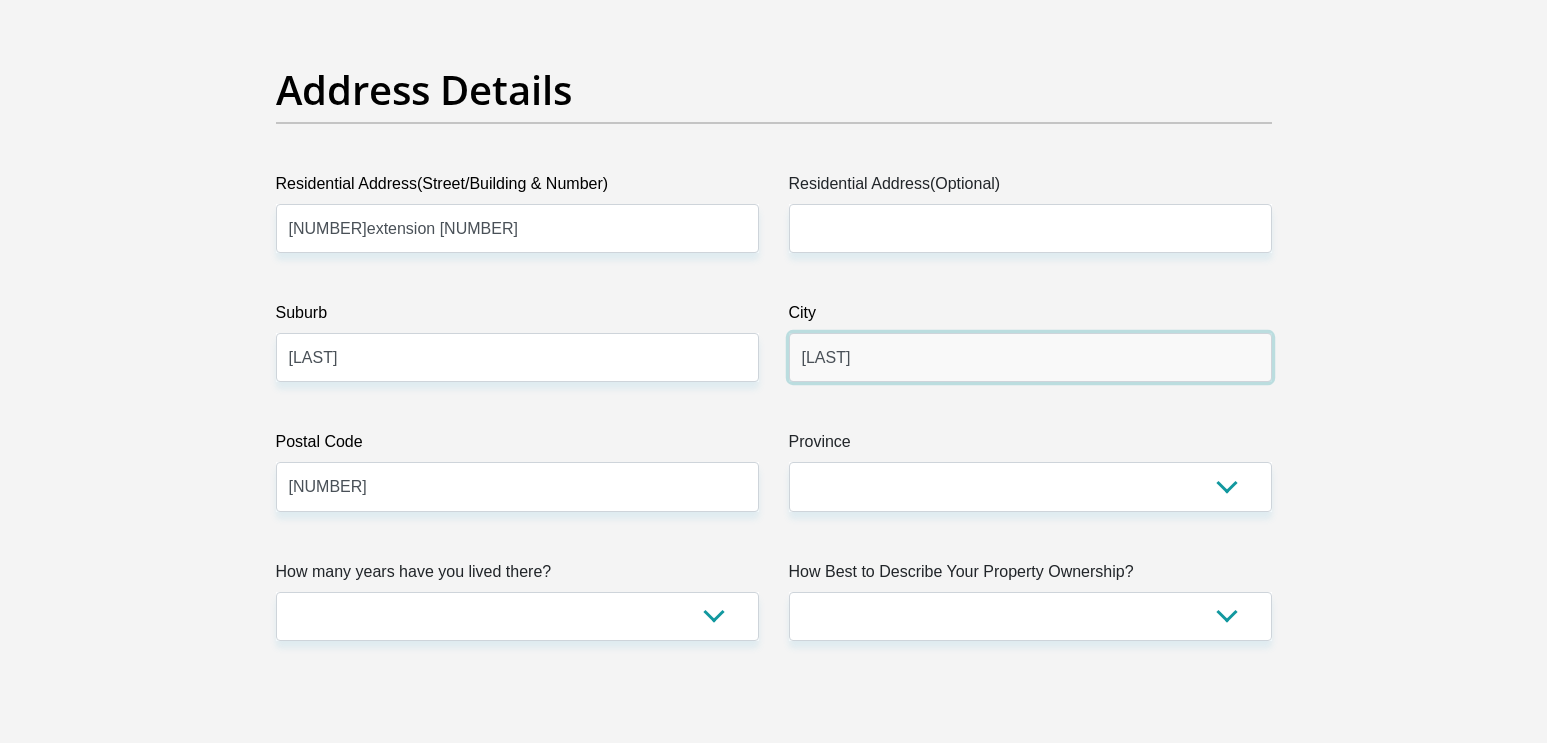 type on "[LAST]" 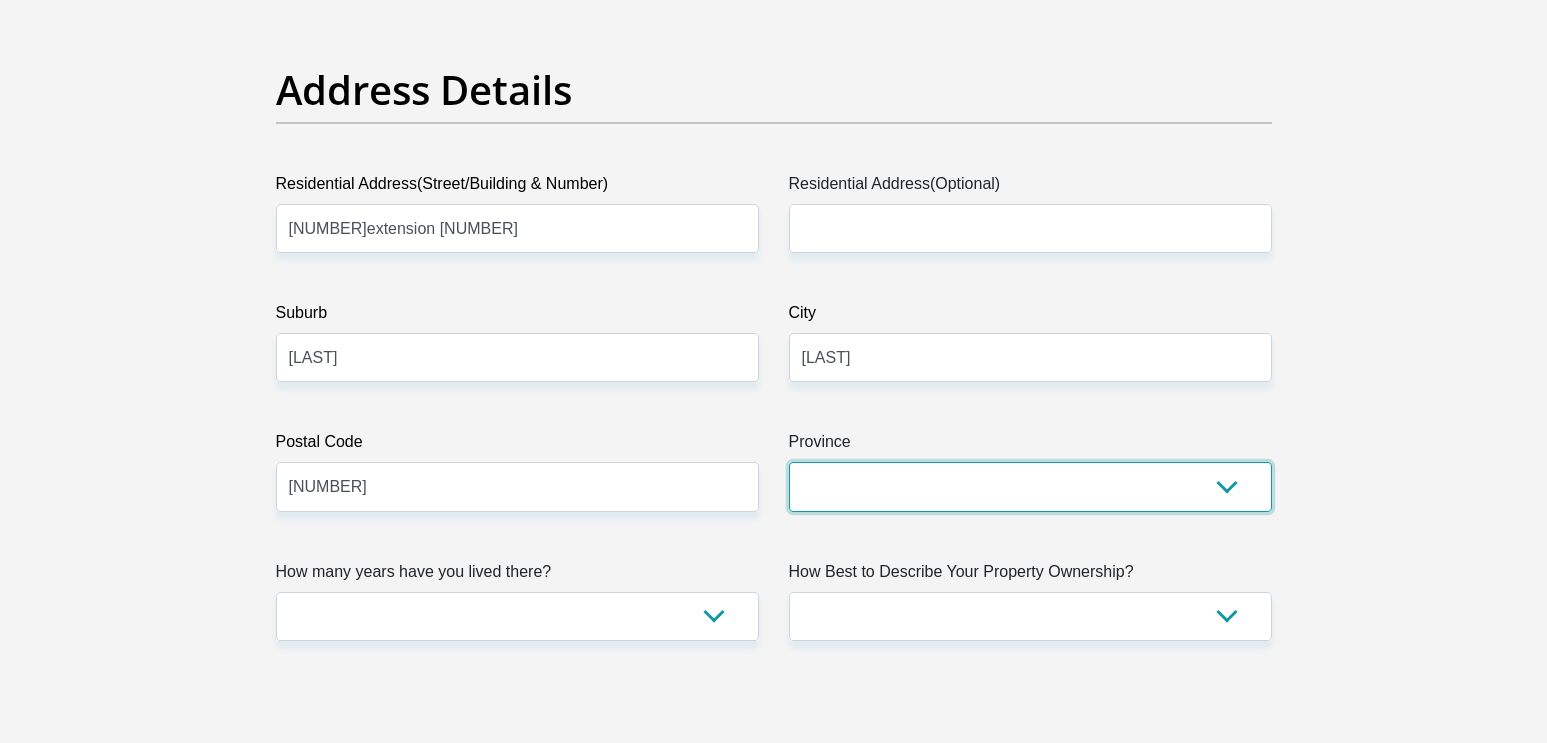 click on "Eastern Cape
Free State
Gauteng
KwaZulu-Natal
Limpopo
Mpumalanga
Northern Cape
North West
Western Cape" at bounding box center (1030, 486) 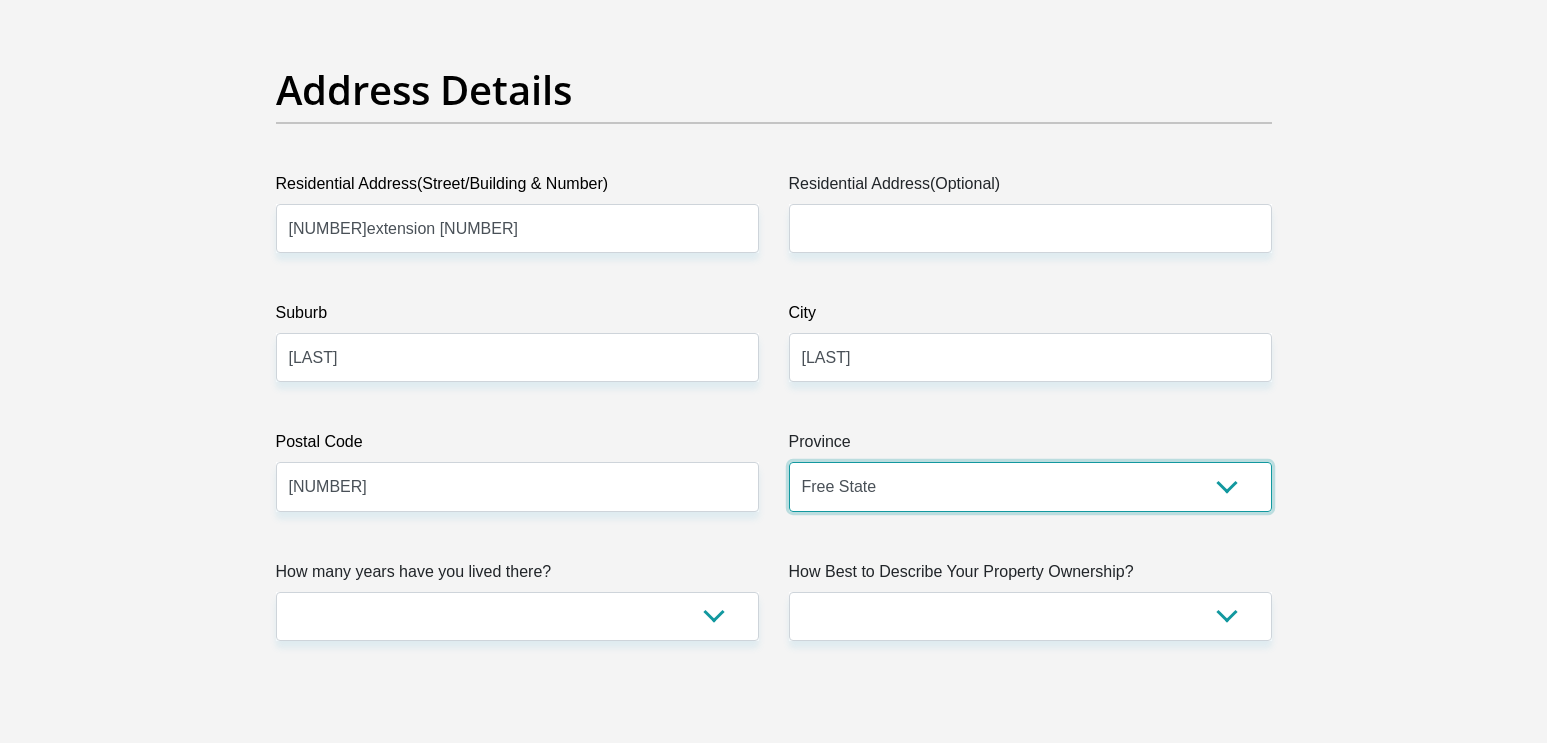 click on "Free State" at bounding box center (0, 0) 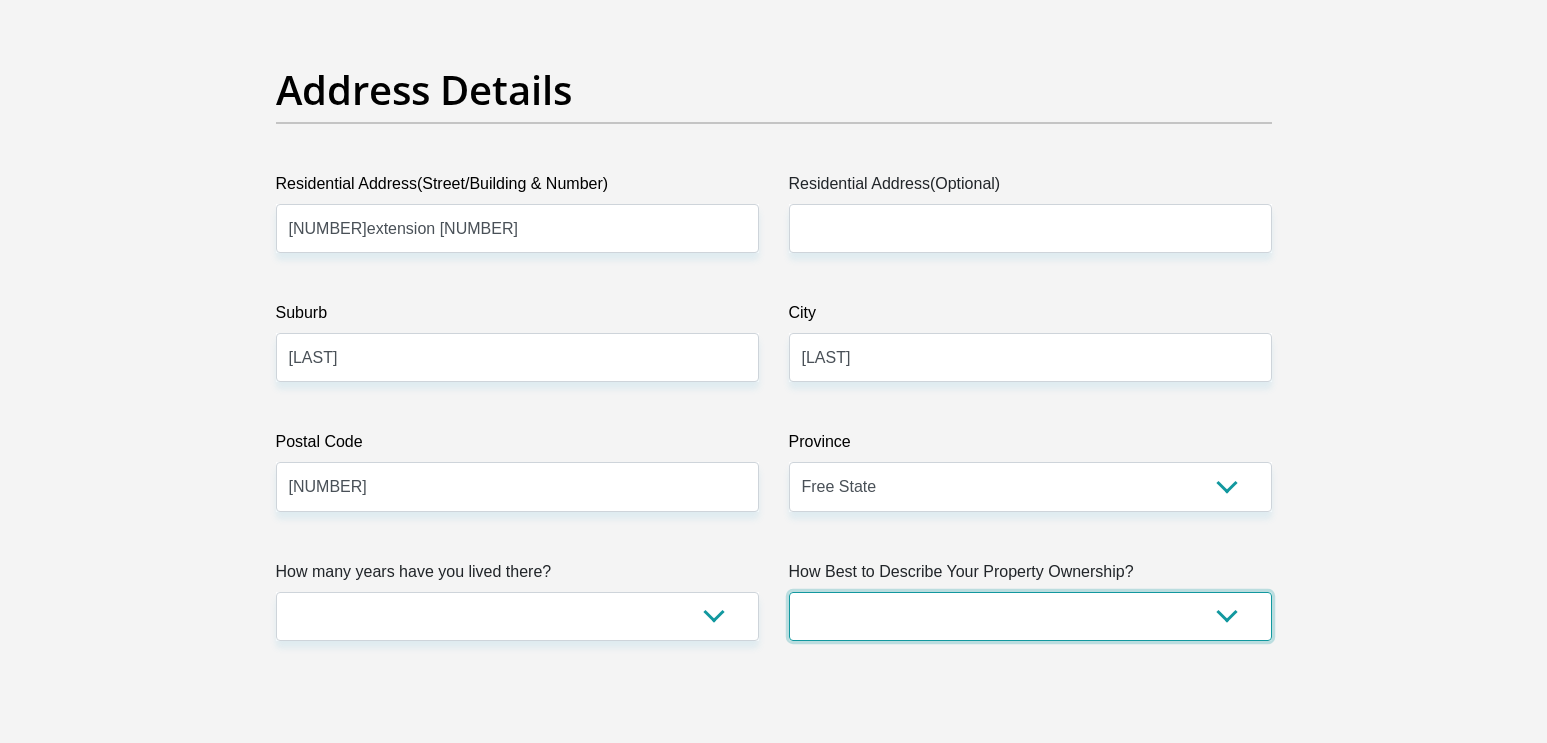 click on "Owned
Rented
Family Owned
Company Dwelling" at bounding box center [1030, 616] 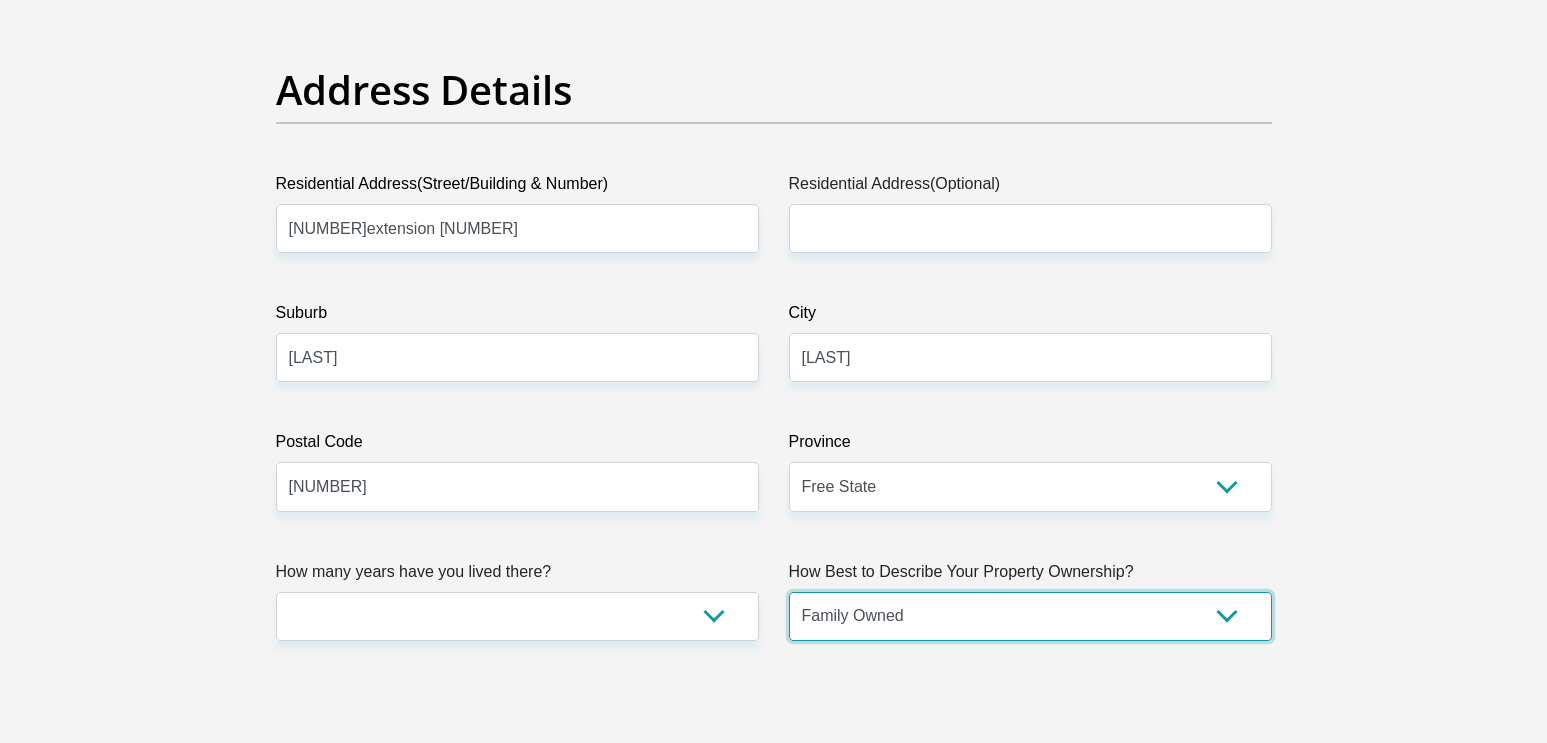 click on "Family Owned" at bounding box center [0, 0] 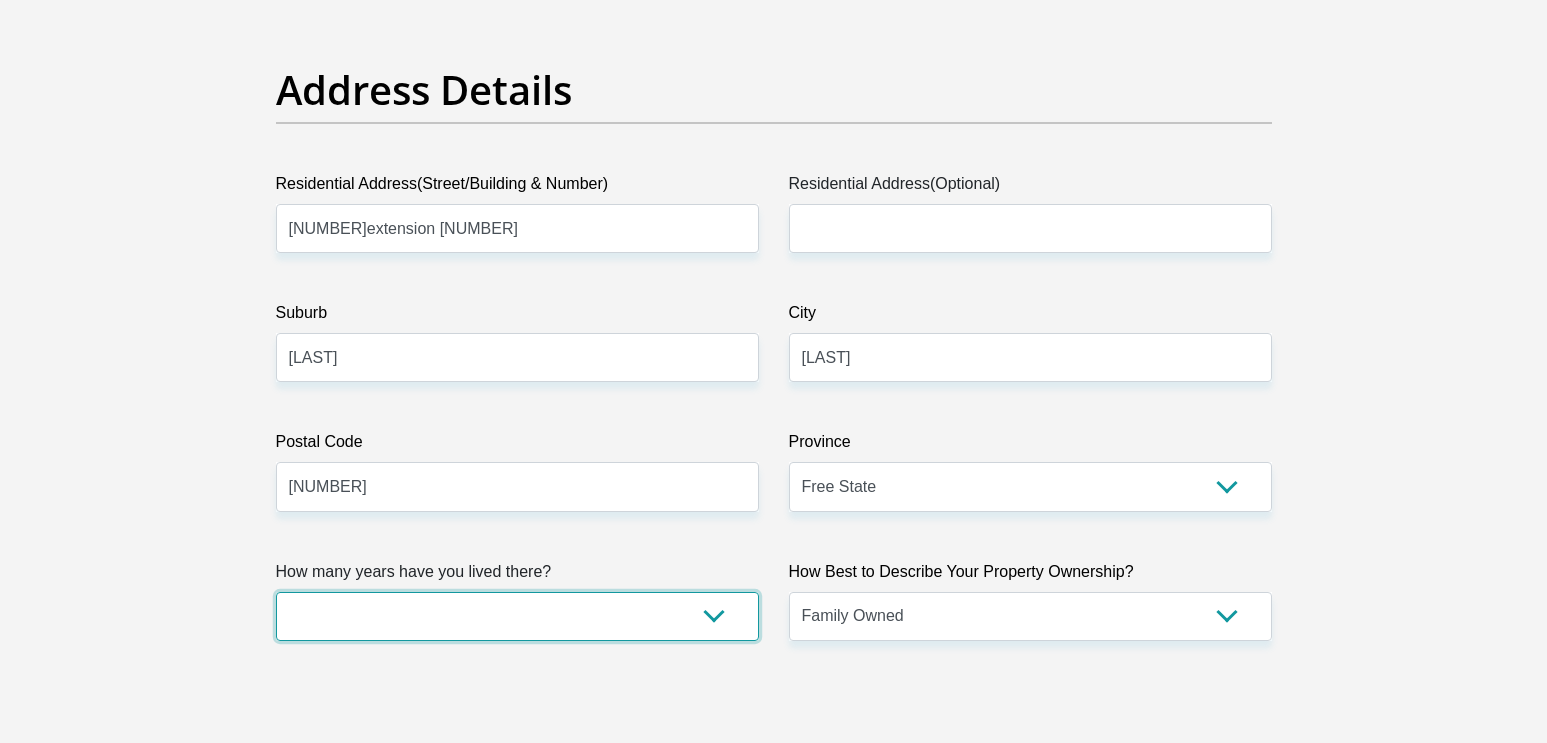 click on "less than 1 year
1-3 years
3-5 years
5+ years" at bounding box center (517, 616) 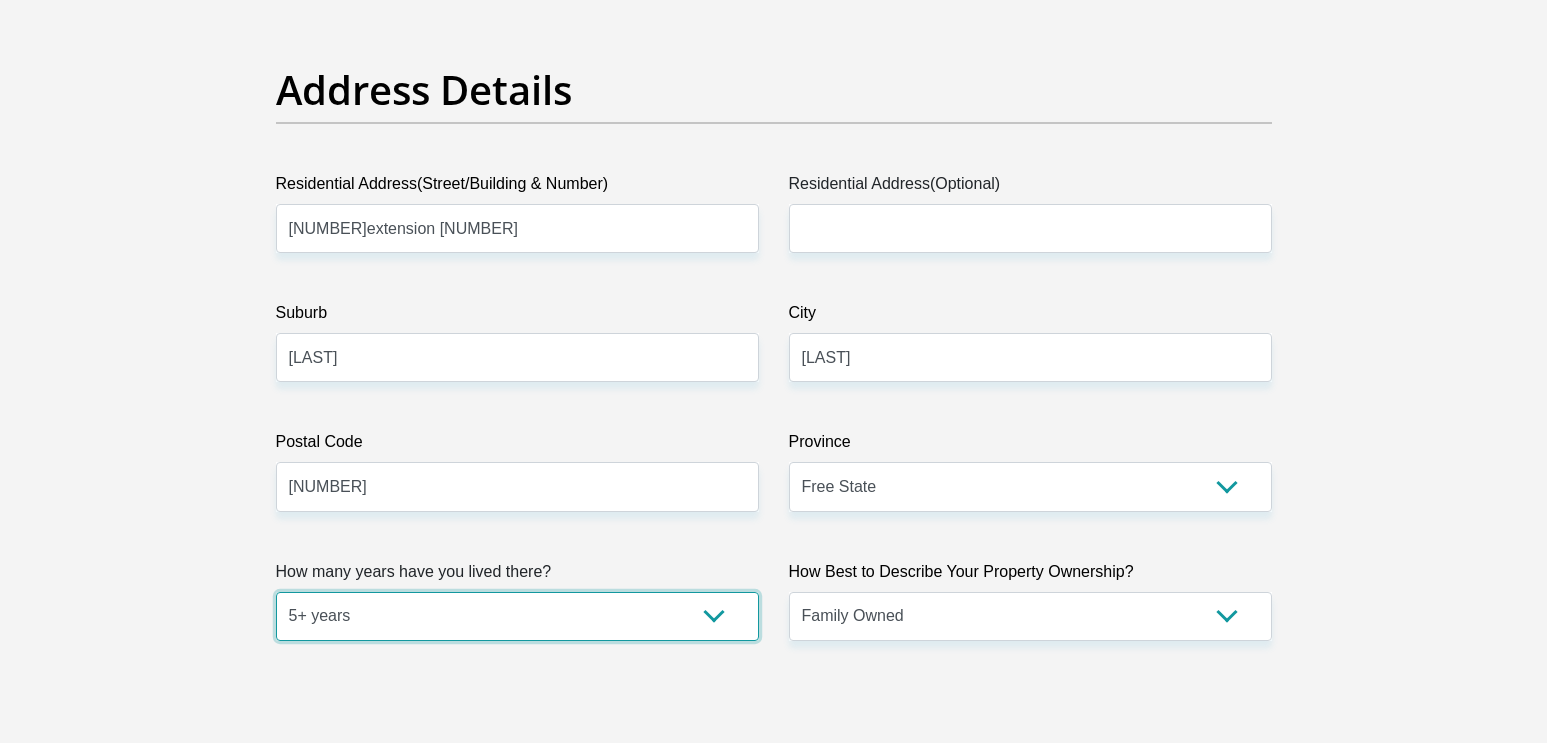 click on "5+ years" at bounding box center [0, 0] 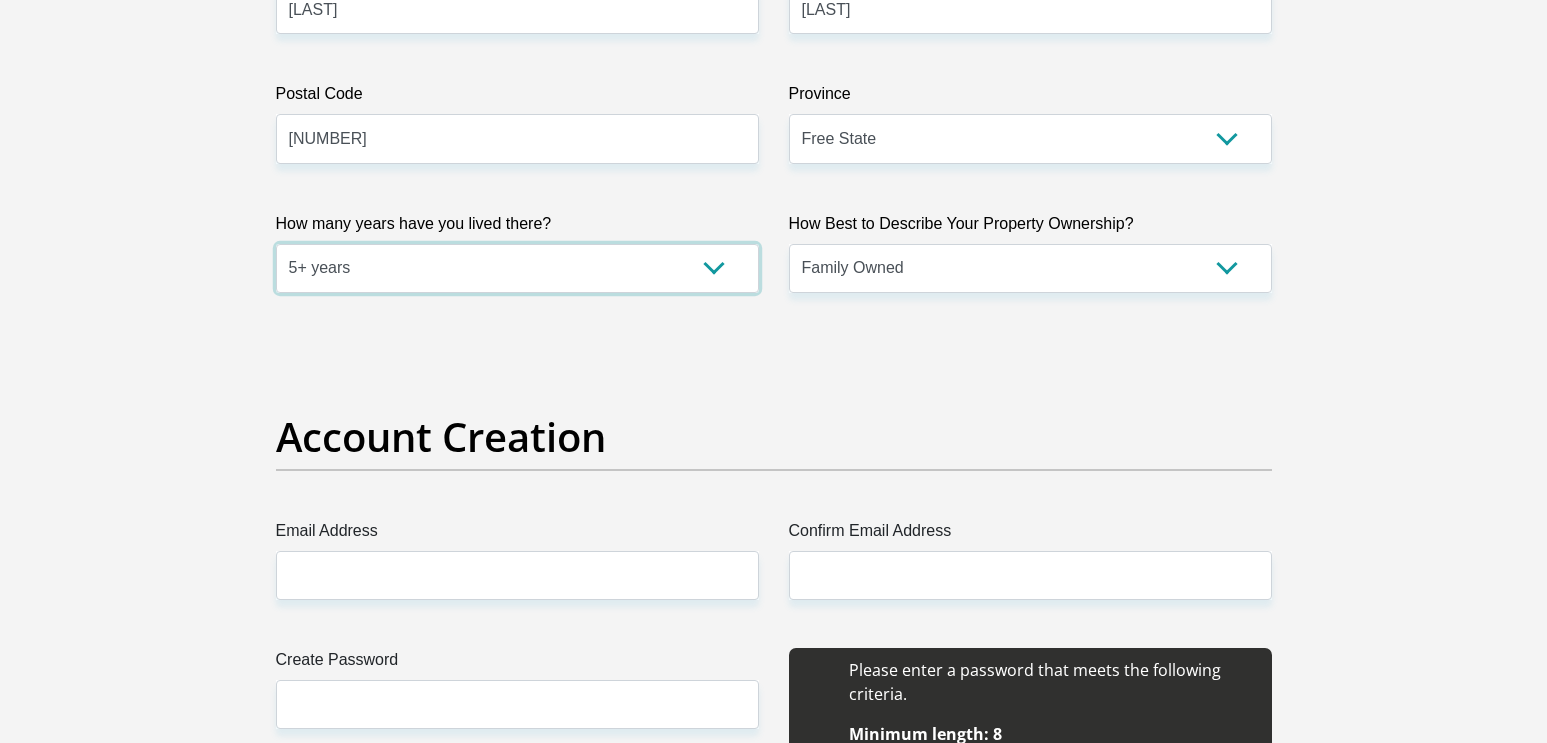 scroll, scrollTop: 1380, scrollLeft: 0, axis: vertical 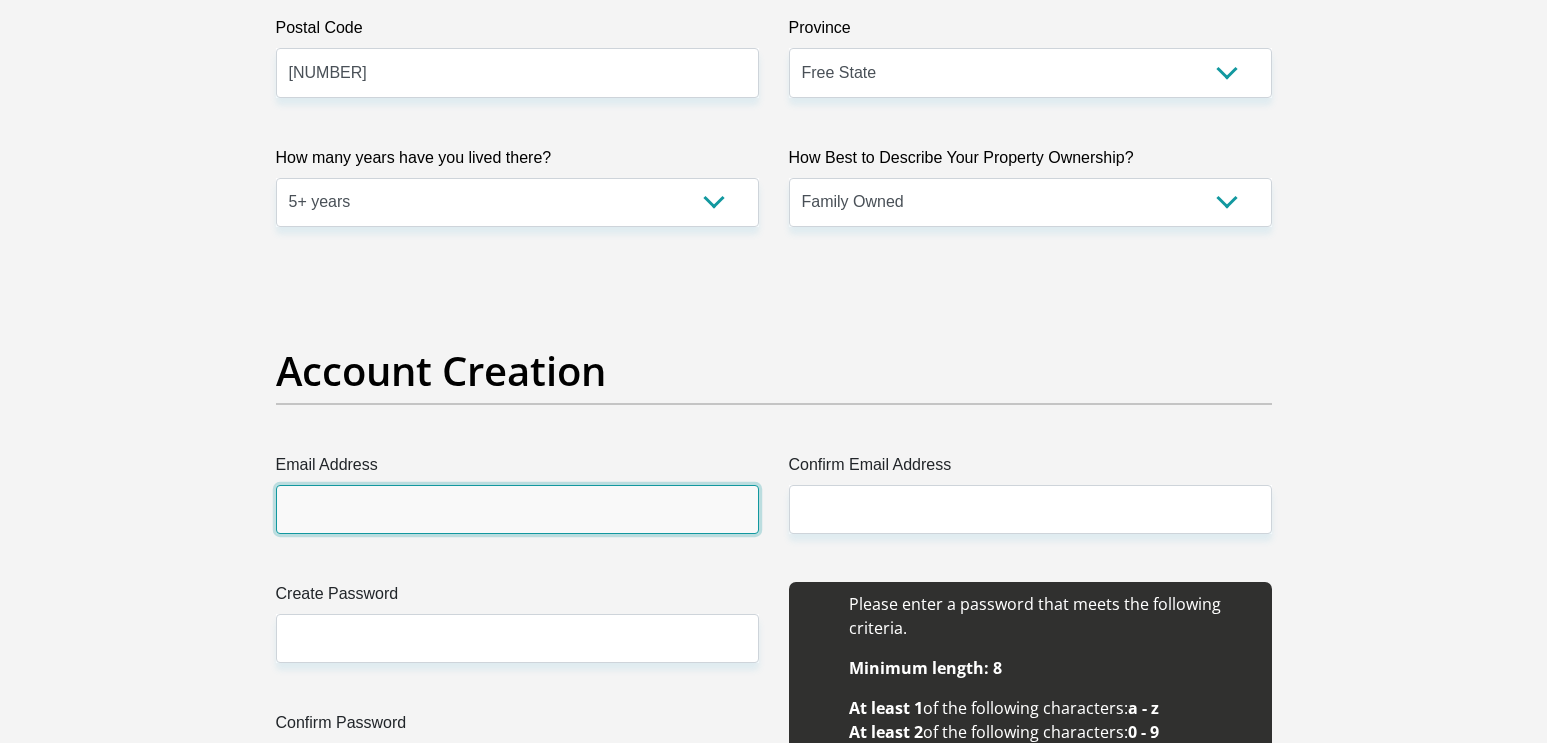 click on "Email Address" at bounding box center (517, 509) 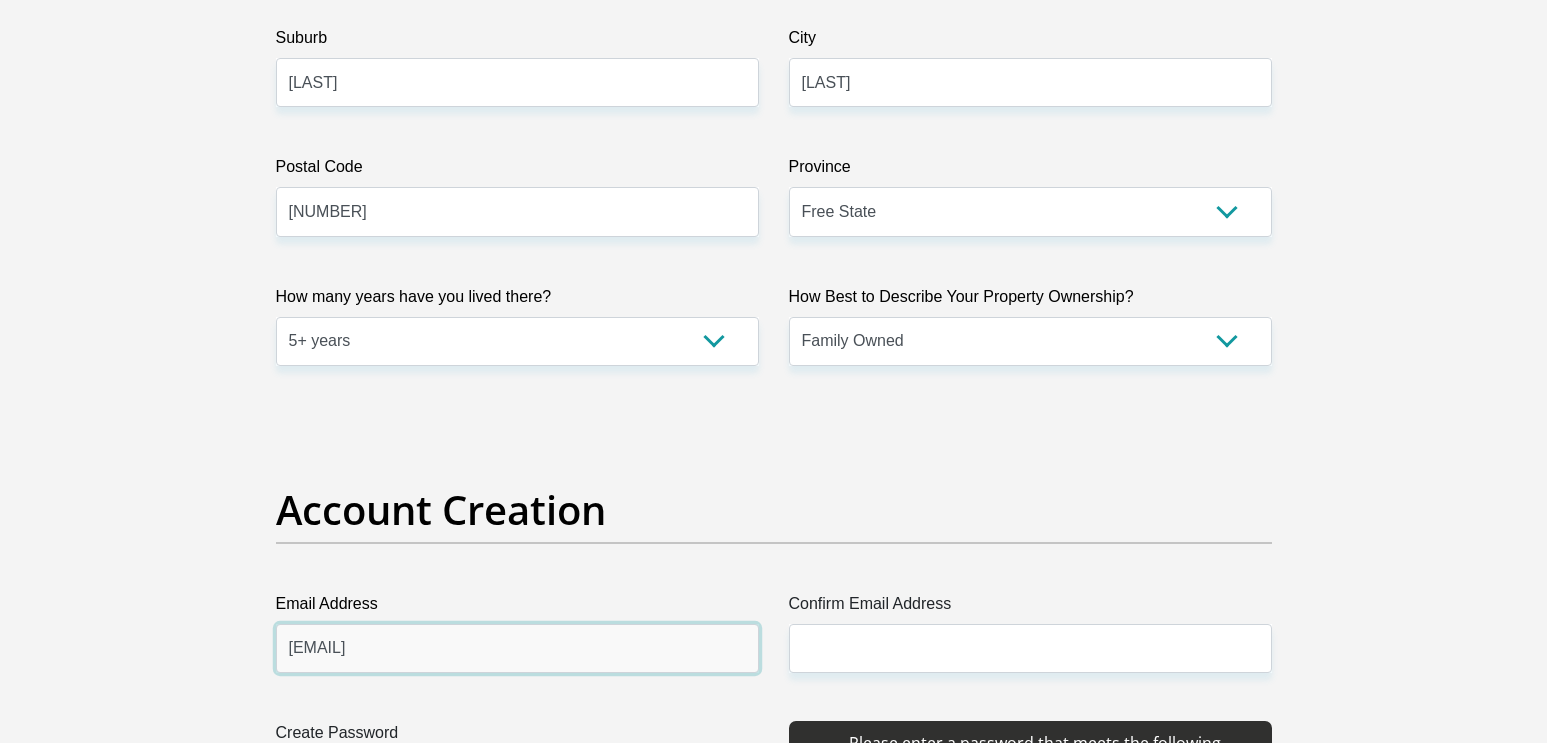 scroll, scrollTop: 1380, scrollLeft: 0, axis: vertical 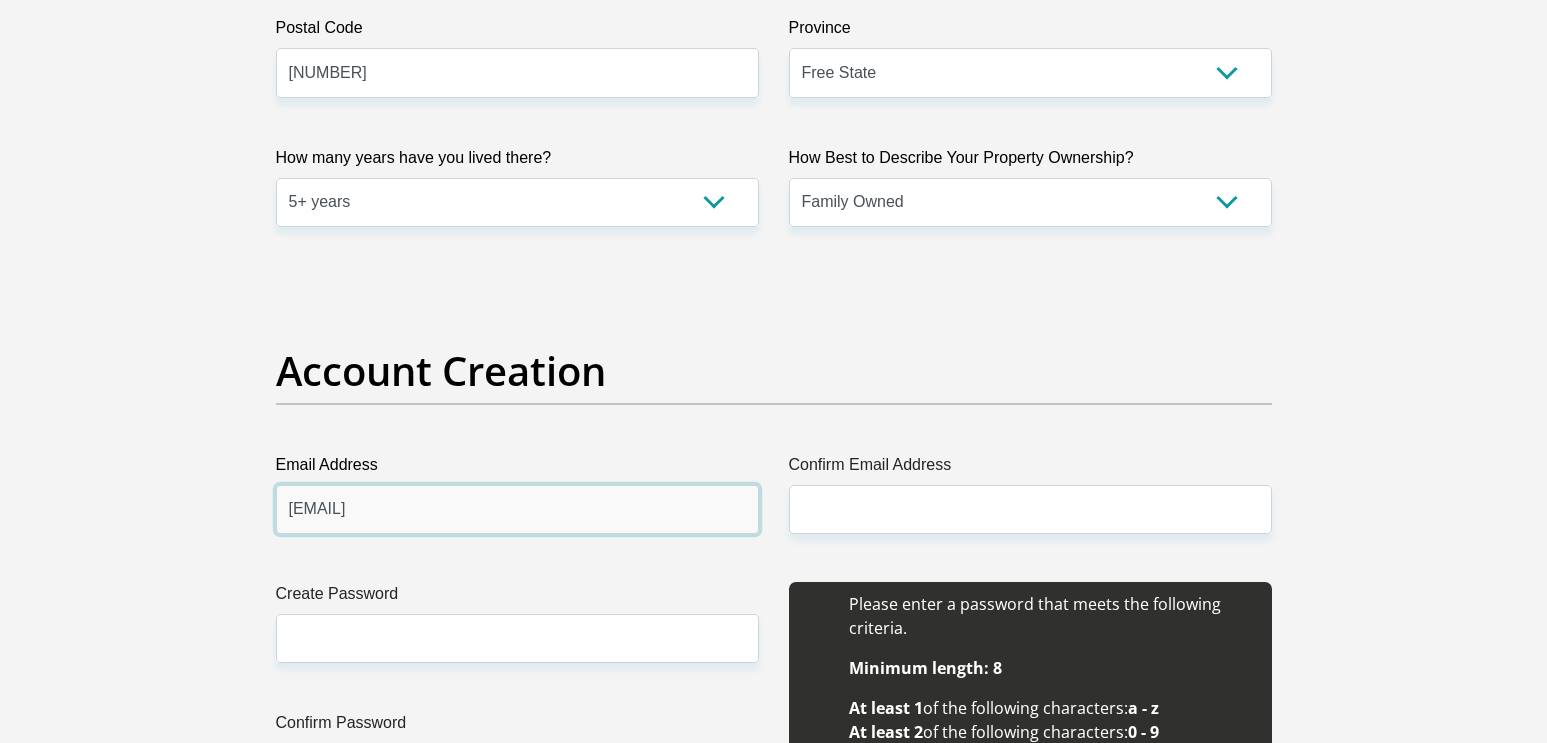 type on "[EMAIL]" 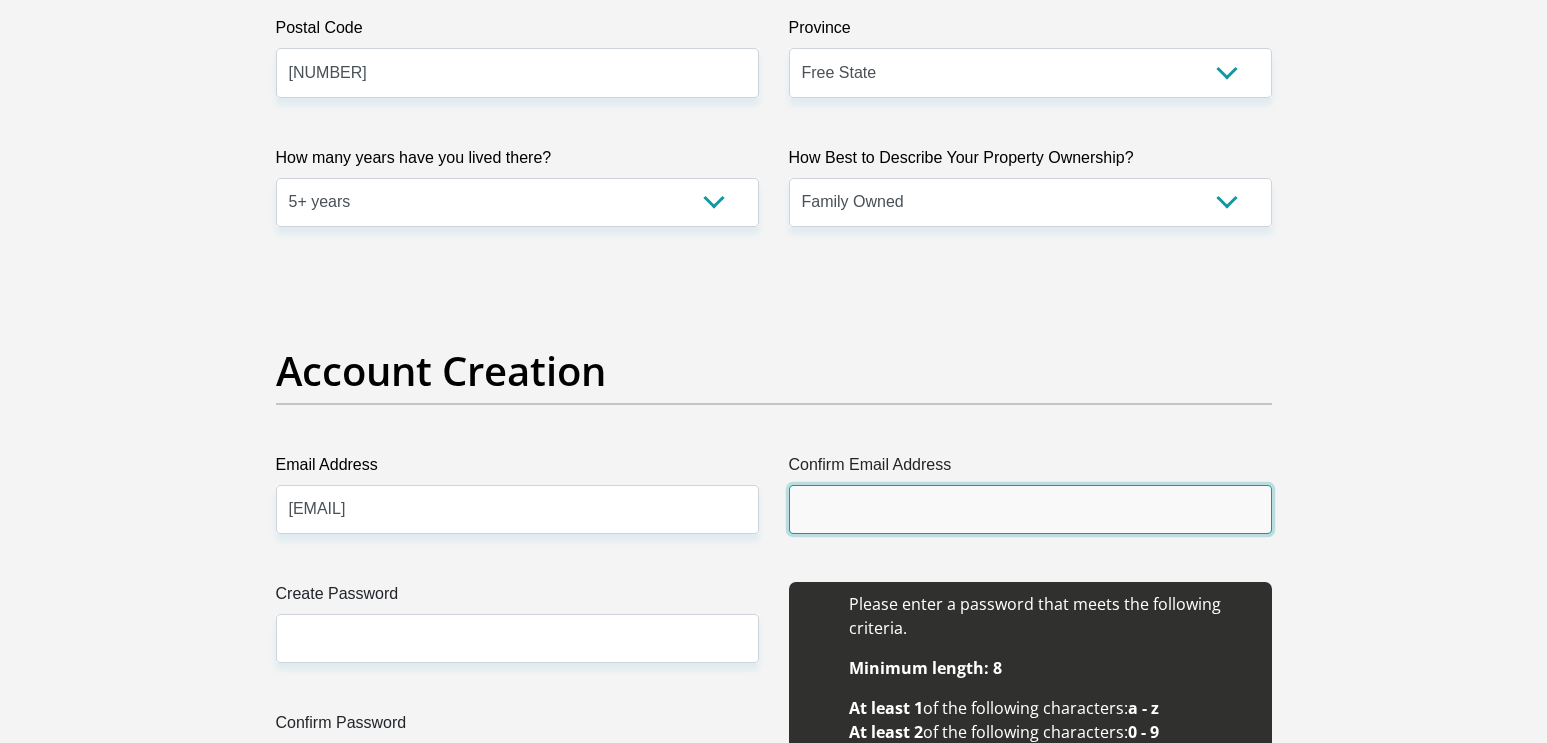 click on "Confirm Email Address" at bounding box center [1030, 509] 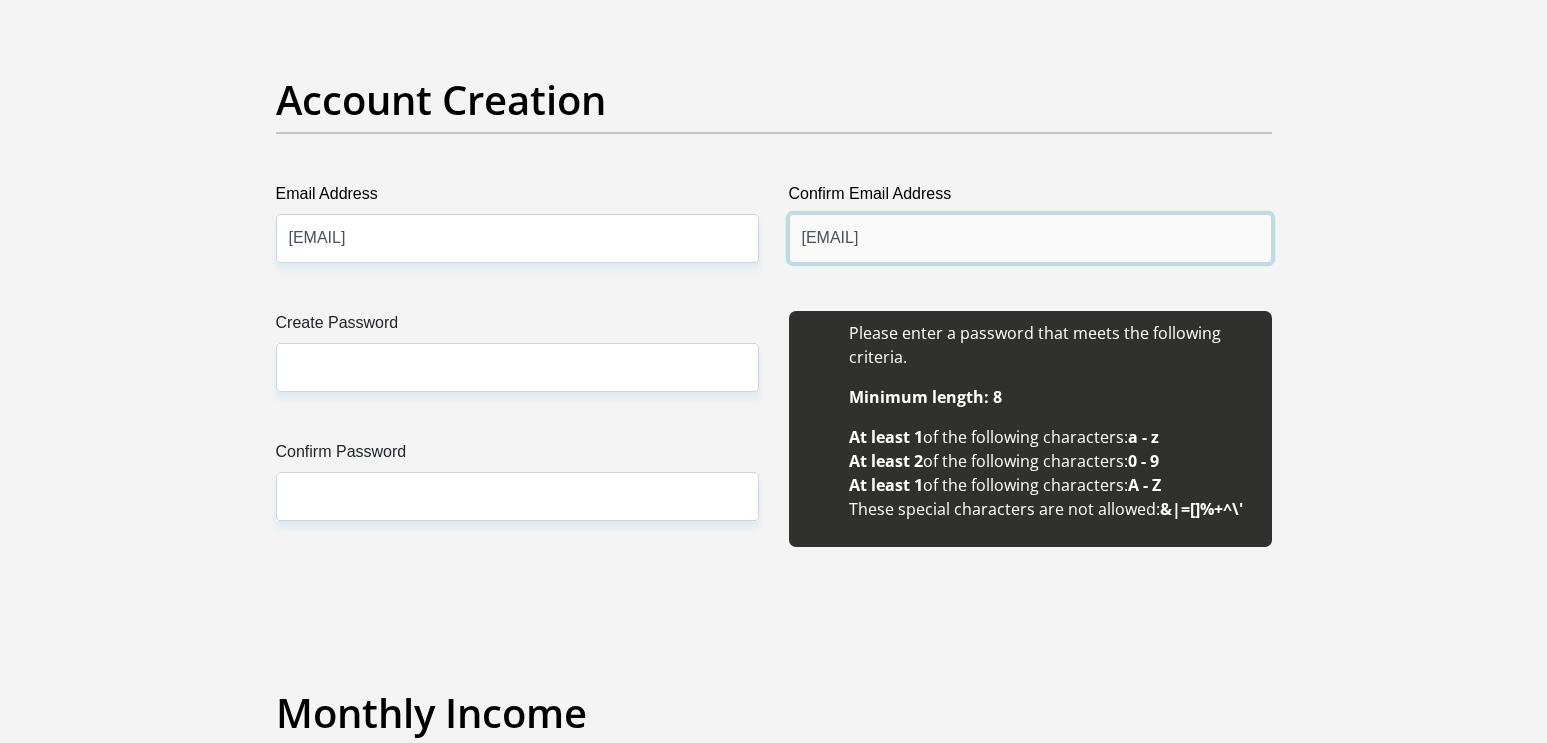 scroll, scrollTop: 1656, scrollLeft: 0, axis: vertical 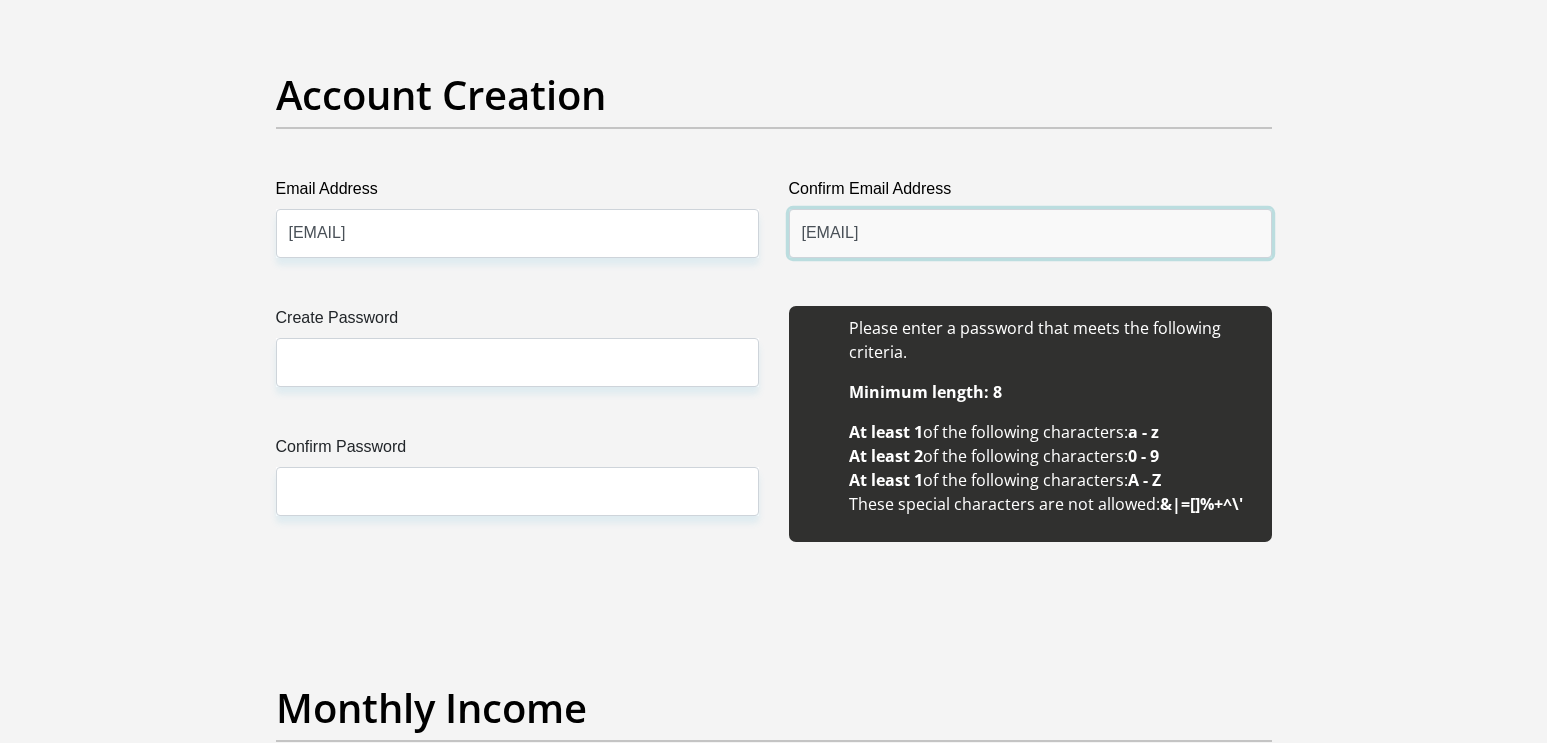 type on "[EMAIL]" 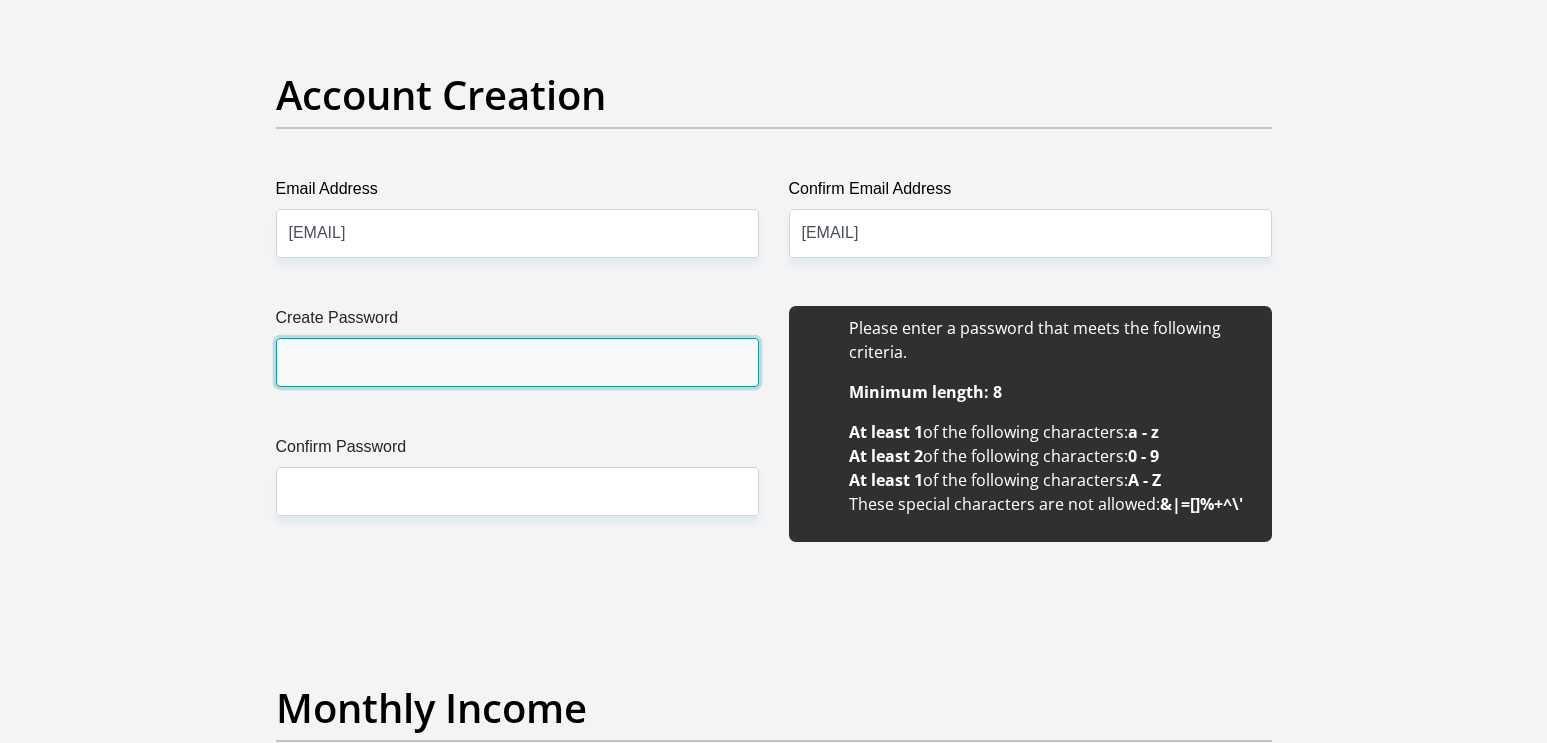 click on "Create Password" at bounding box center (517, 362) 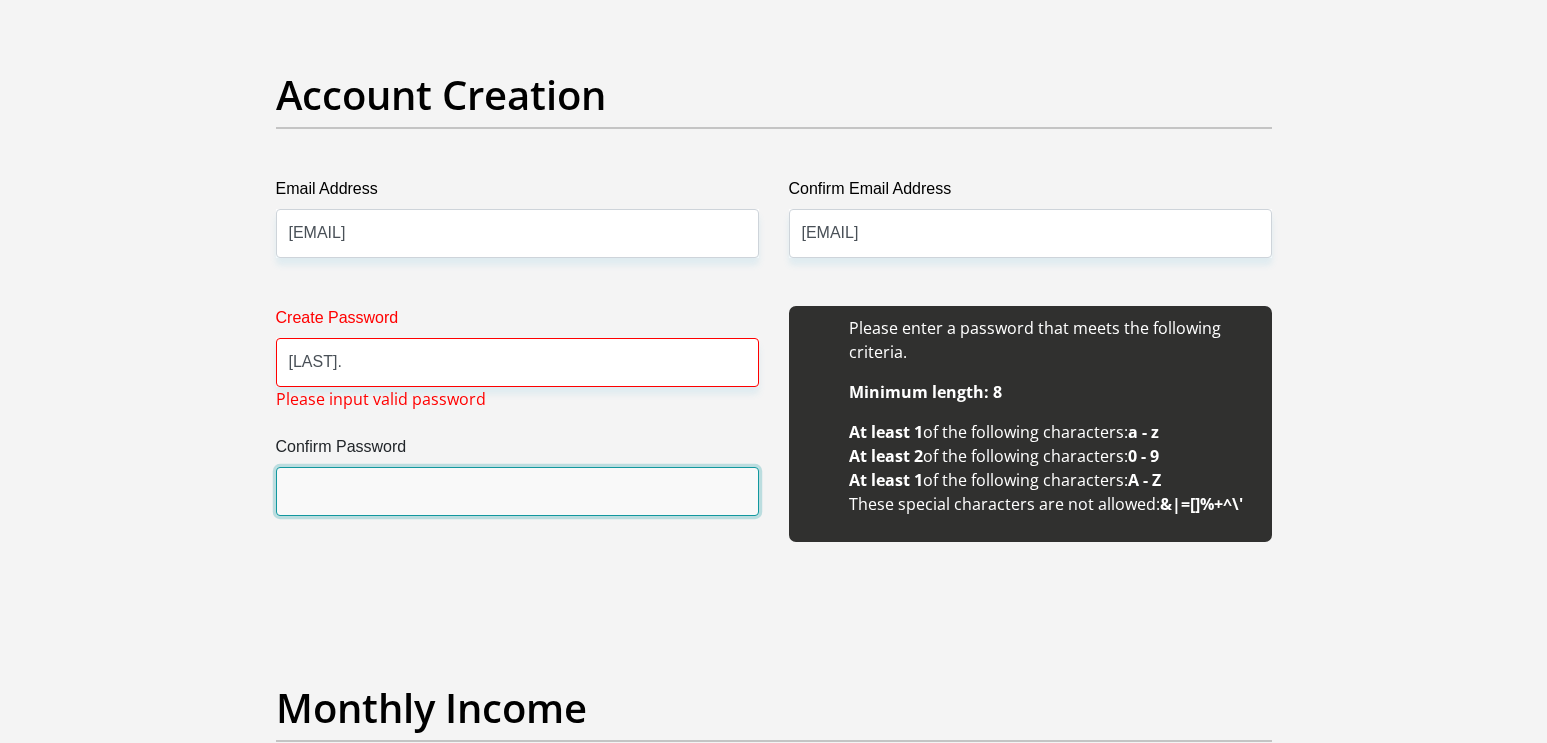 click on "Confirm Password" at bounding box center [517, 491] 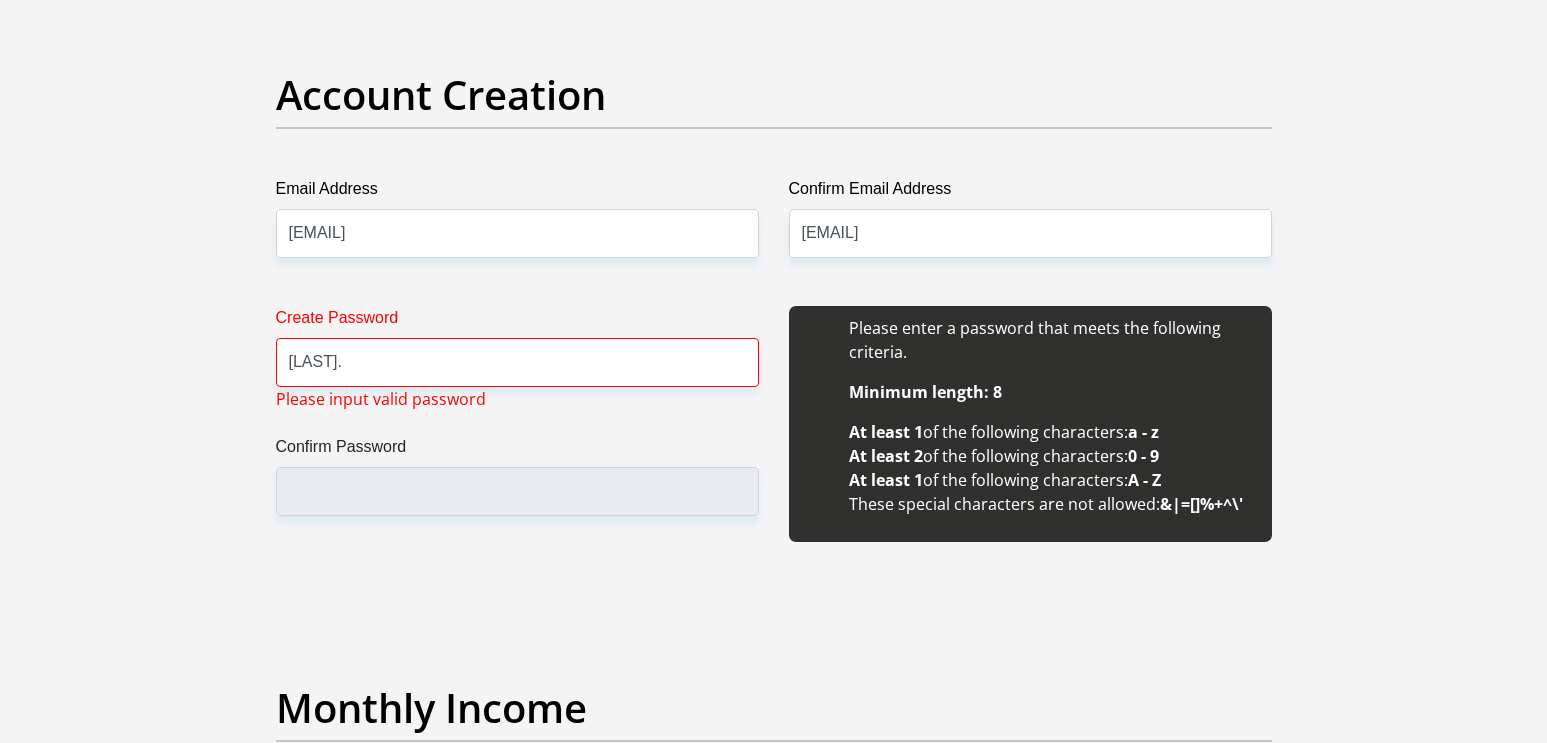 click on "Title
Mr
Ms
Mrs
Dr
Other
First Name
[FIRST]
Surname
[LAST]
ID Number
[ID NUMBER]
Please input valid ID number
Race
Black
Coloured
Indian
White
Other
Contact Number
[PHONE]
Please input valid contact number
Nationality
South Africa
Afghanistan
Aland Islands  Albania  Algeria" at bounding box center [774, 1911] 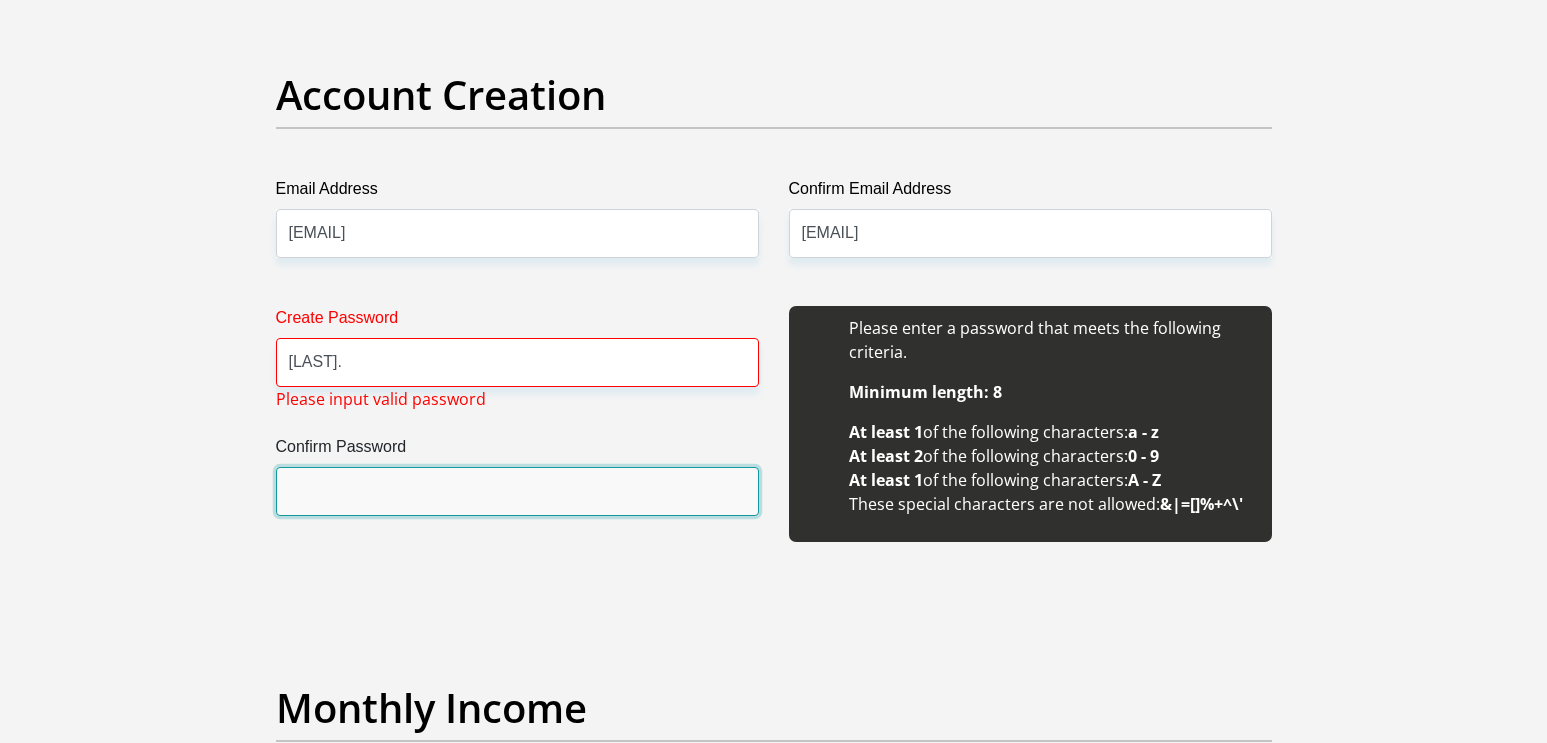 click on "Confirm Password" at bounding box center [517, 491] 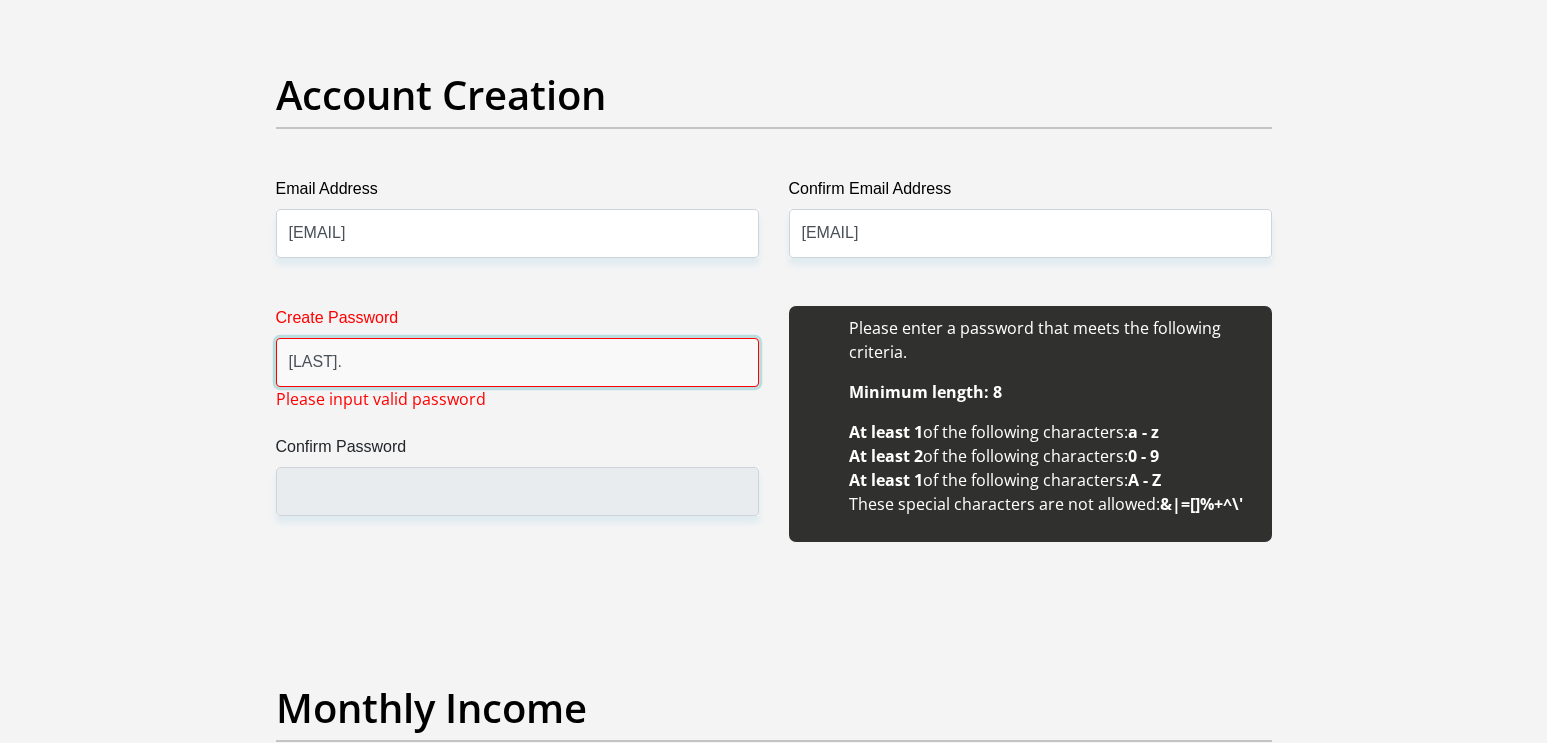 click on "[LAST]." at bounding box center (517, 362) 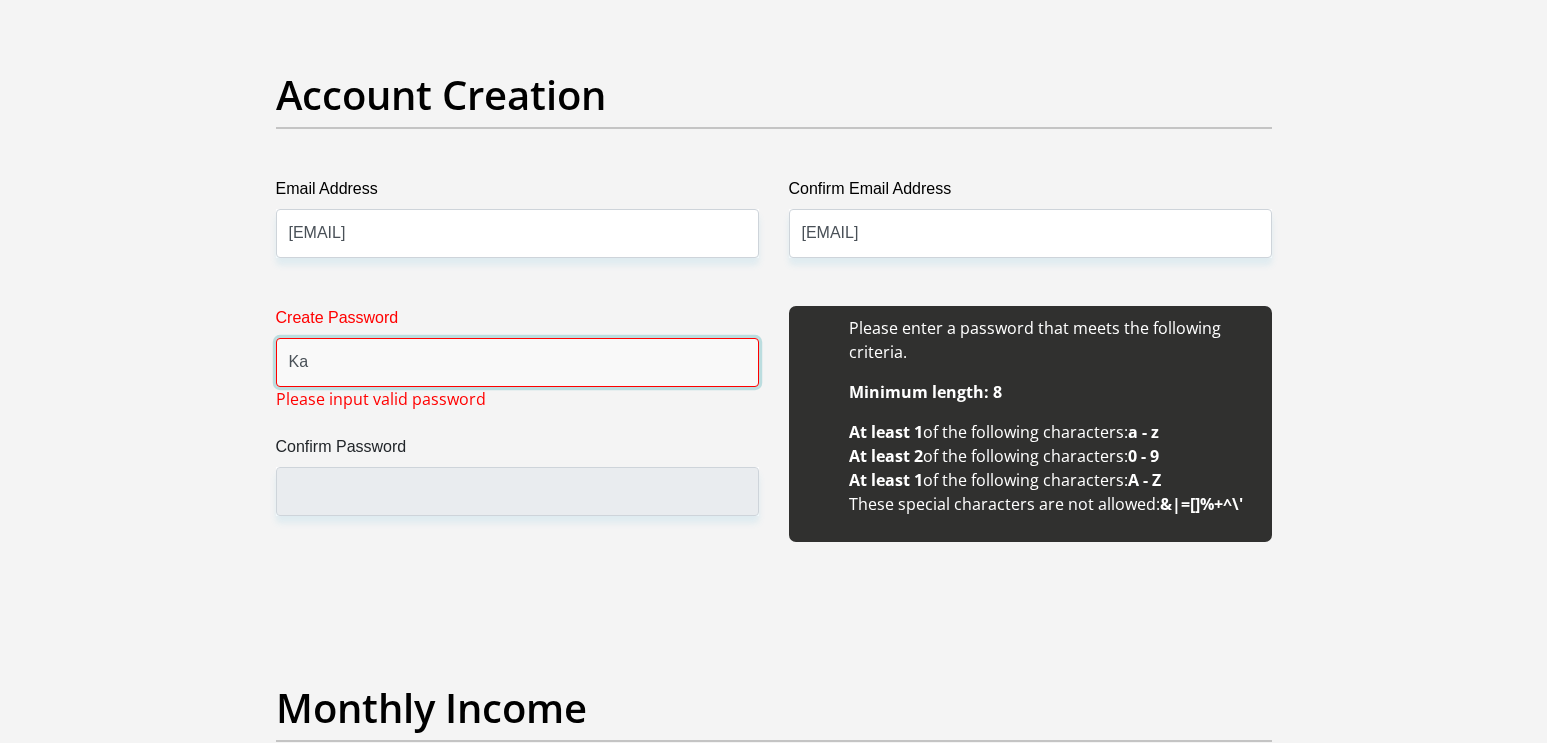 type on "K" 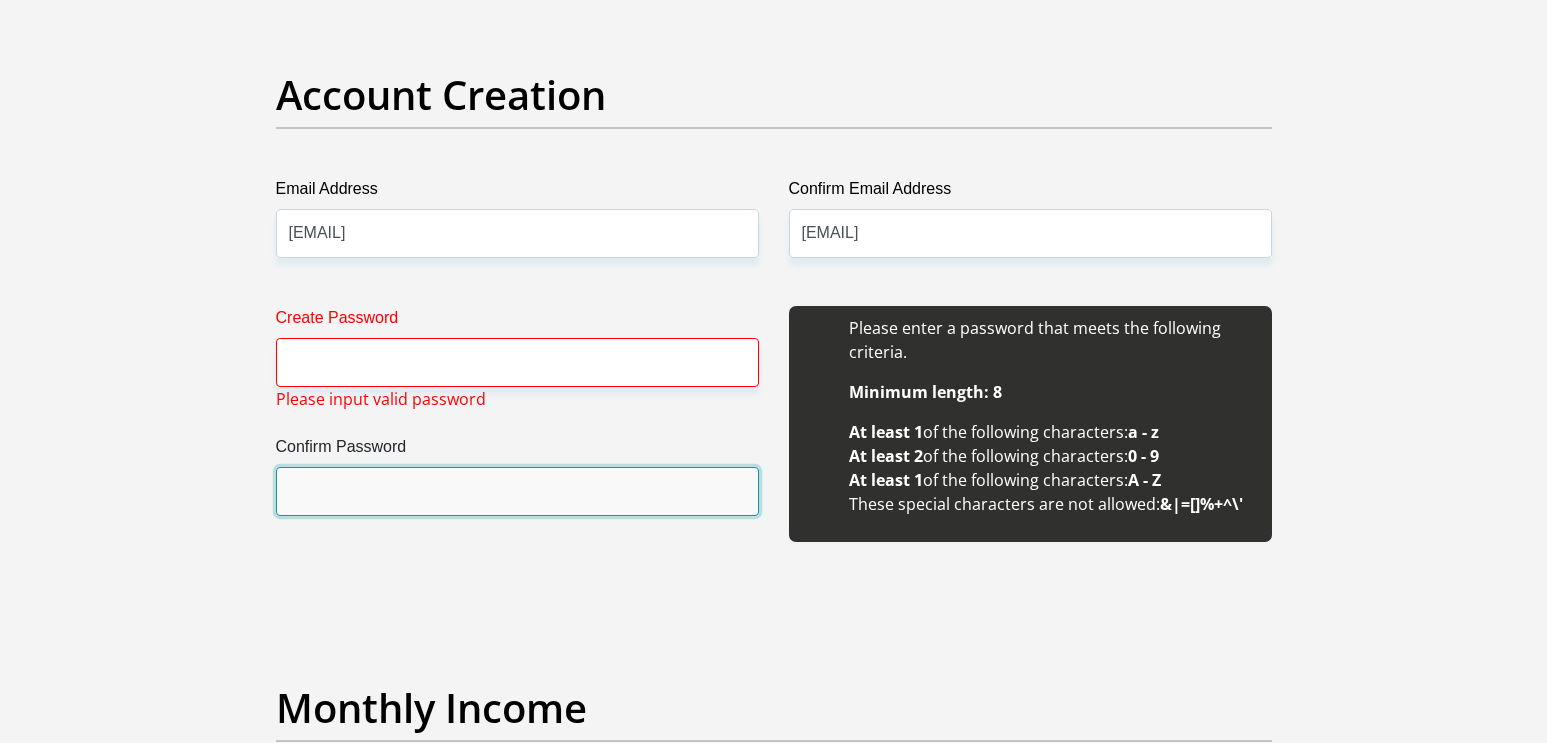 click on "Confirm Password" at bounding box center (517, 491) 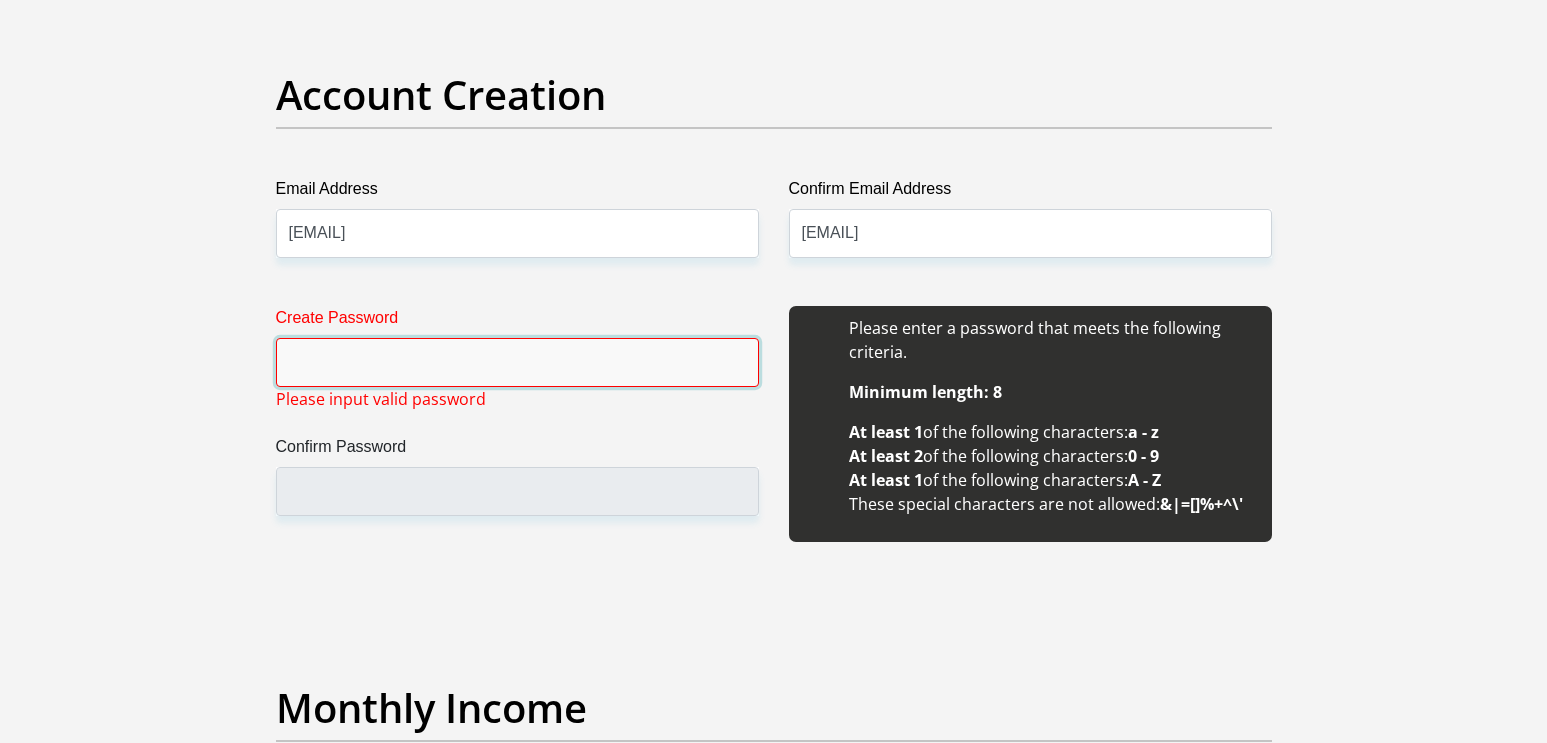 click on "Create Password" at bounding box center (517, 362) 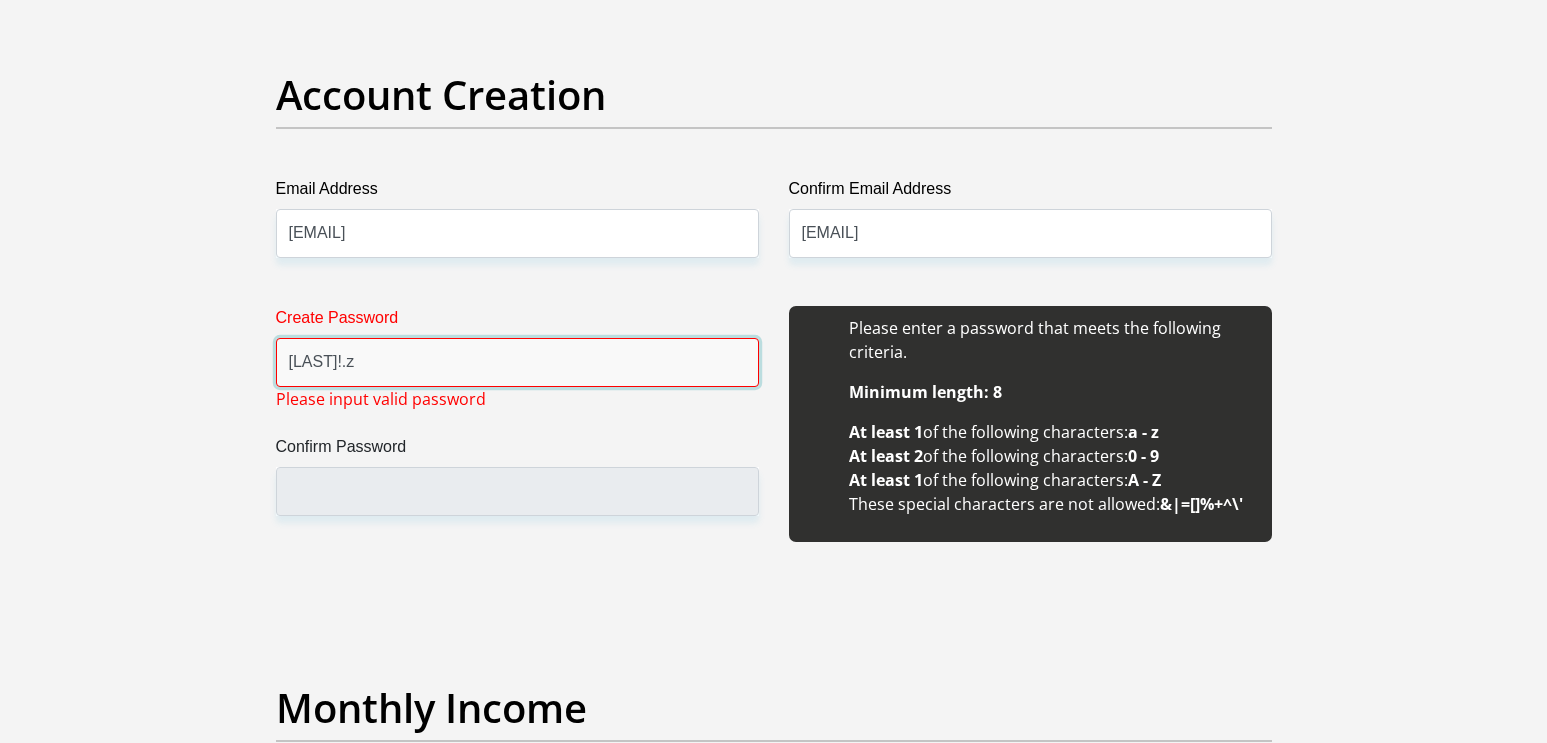 type on "[LAST]!.z" 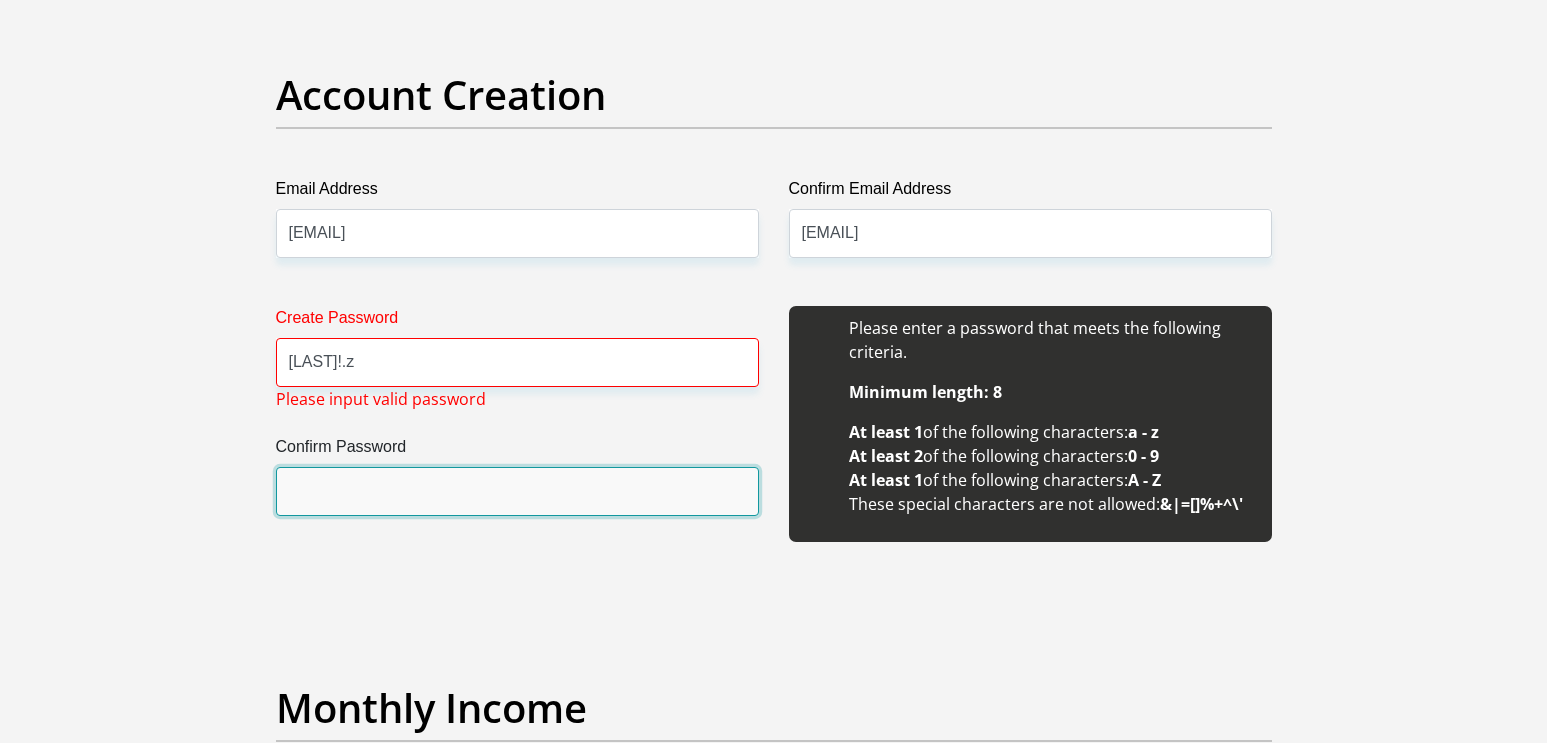 click on "Confirm Password" at bounding box center (517, 491) 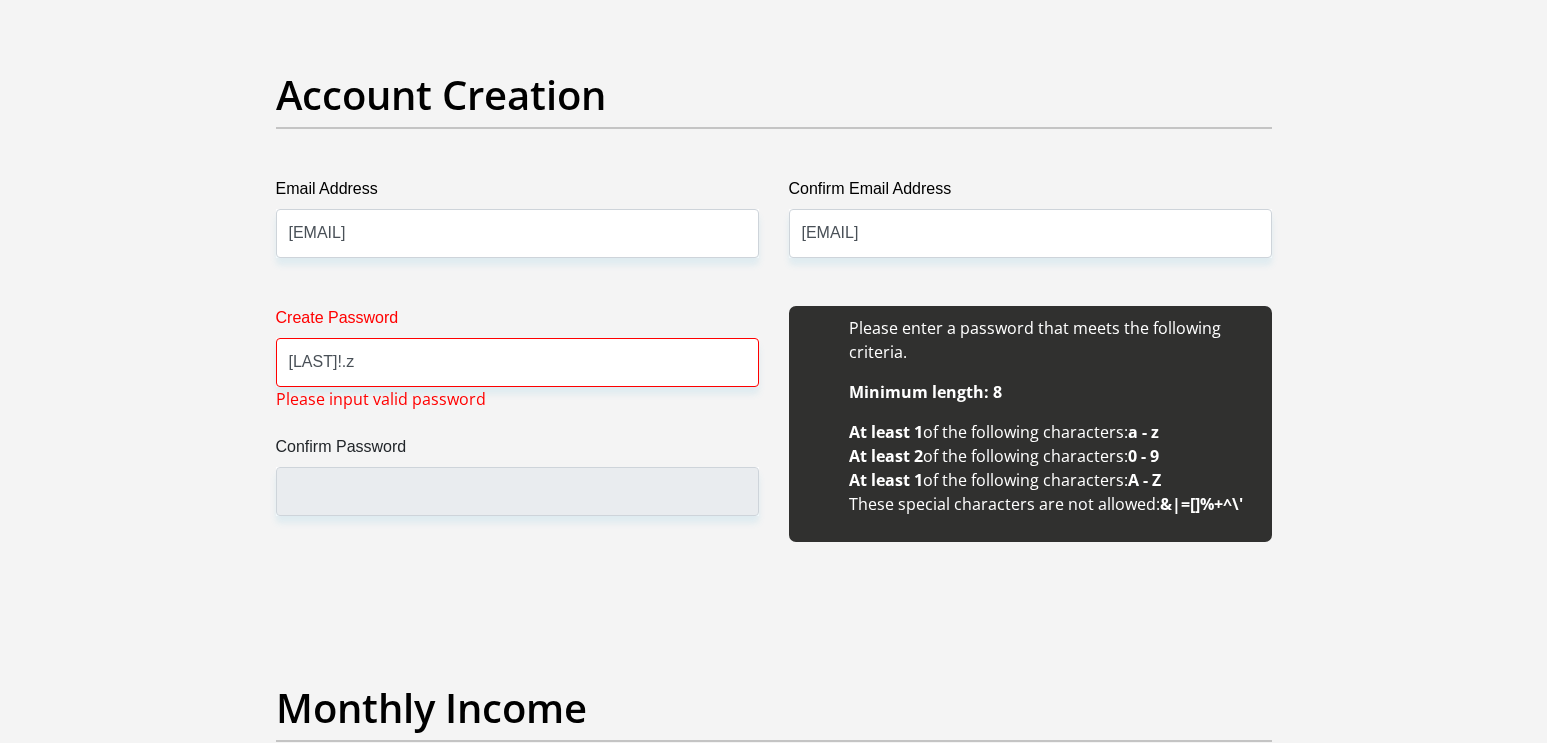 click on "Title
Mr
Ms
Mrs
Dr
Other
First Name
[FIRST]
Surname
[LAST]
ID Number
[ID NUMBER]
Please input valid ID number
Race
Black
Coloured
Indian
White
Other
Contact Number
[PHONE]
Please input valid contact number
Nationality
South Africa
Afghanistan
Aland Islands  Albania  Algeria" at bounding box center (774, 1911) 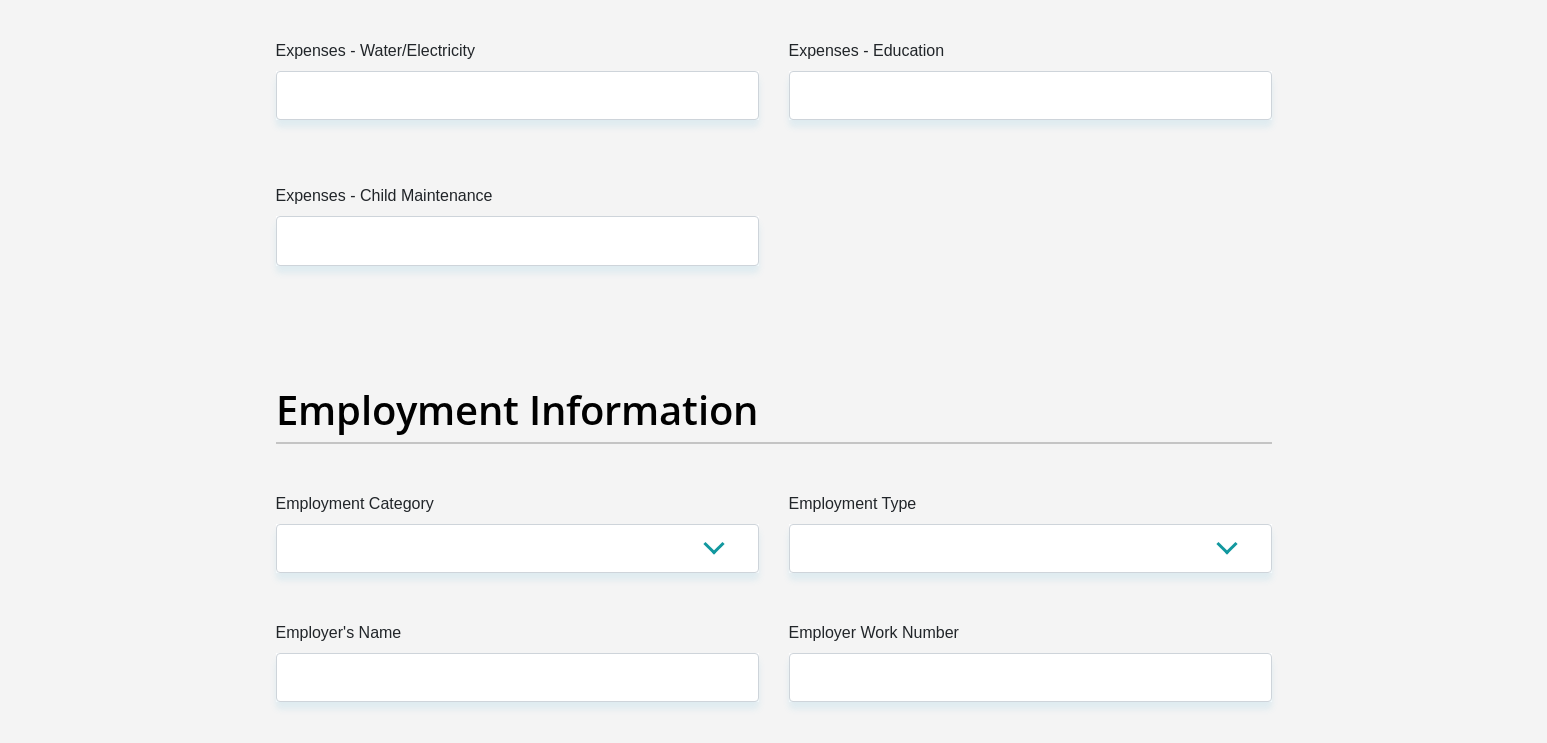 scroll, scrollTop: 2898, scrollLeft: 0, axis: vertical 